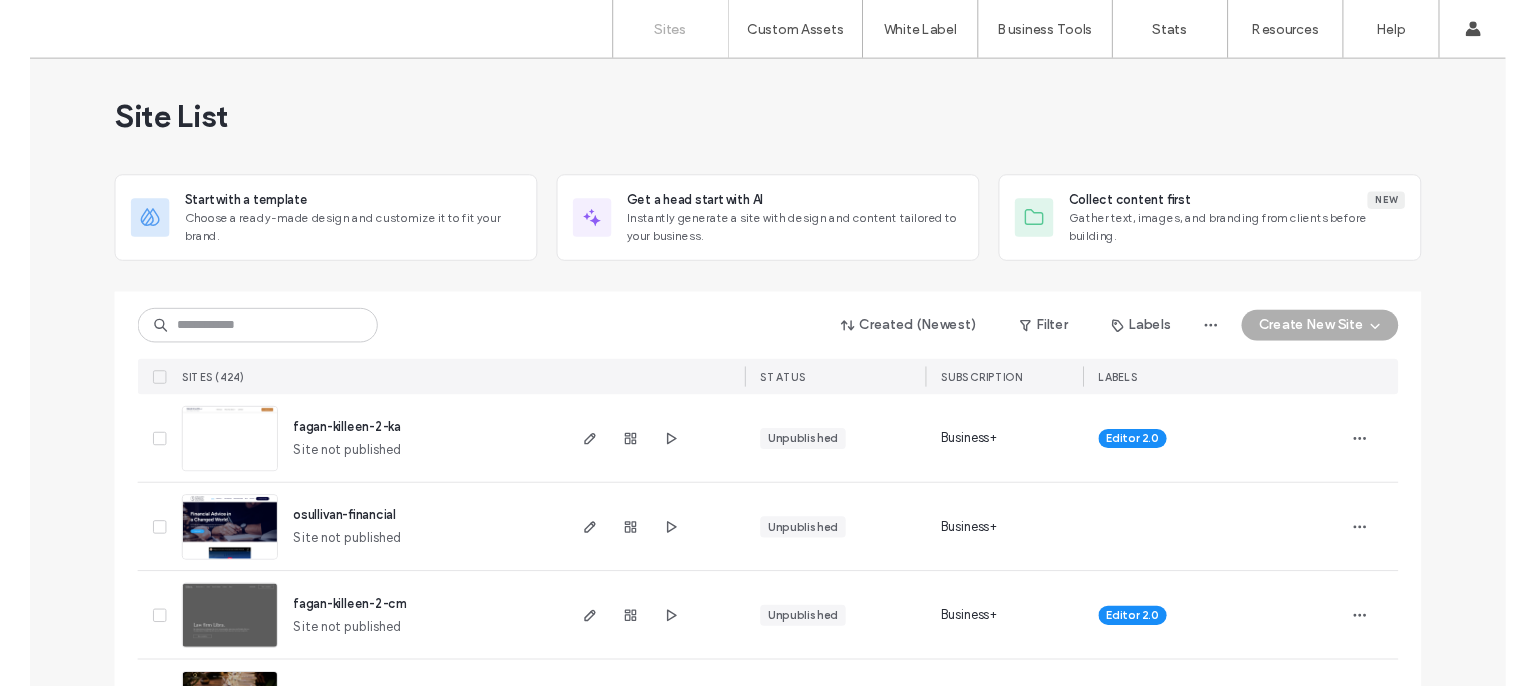 scroll, scrollTop: 0, scrollLeft: 0, axis: both 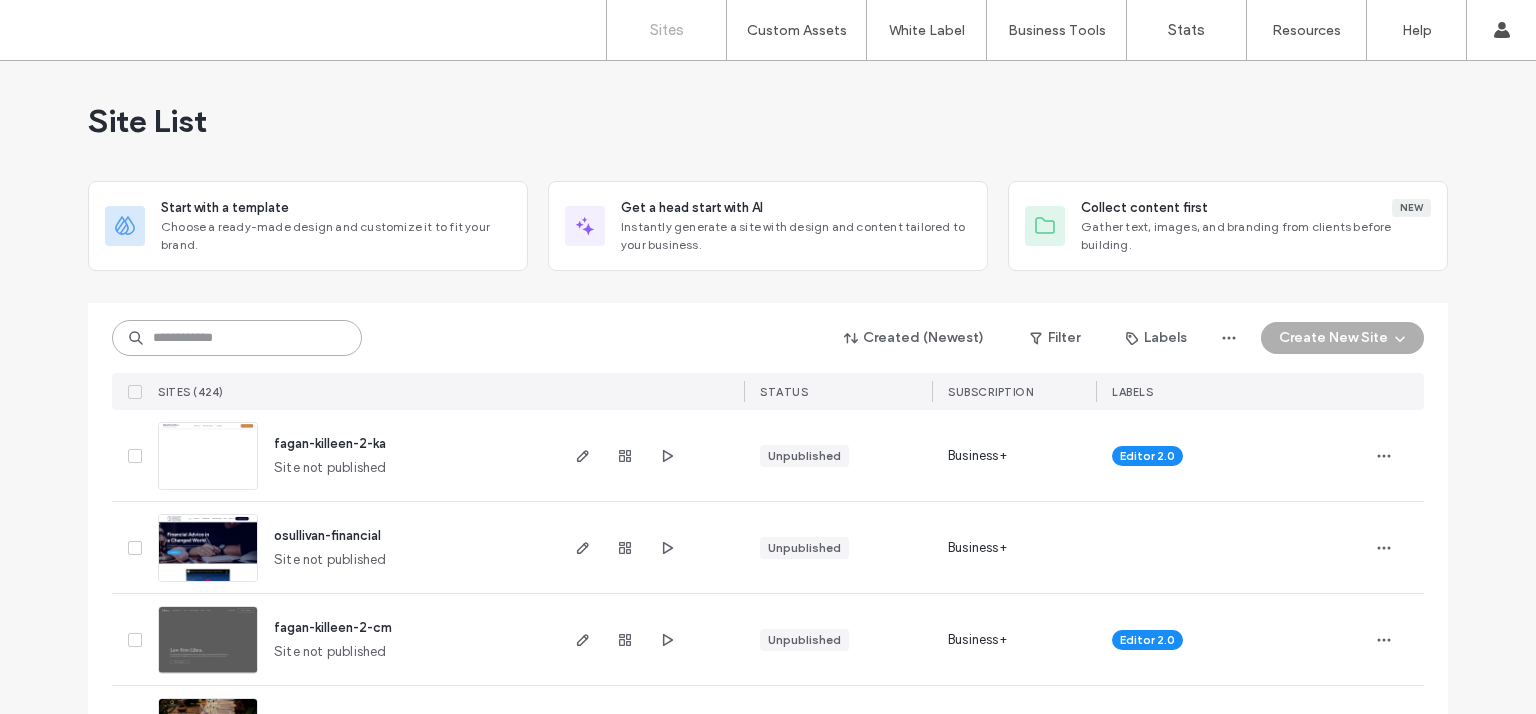click at bounding box center (237, 338) 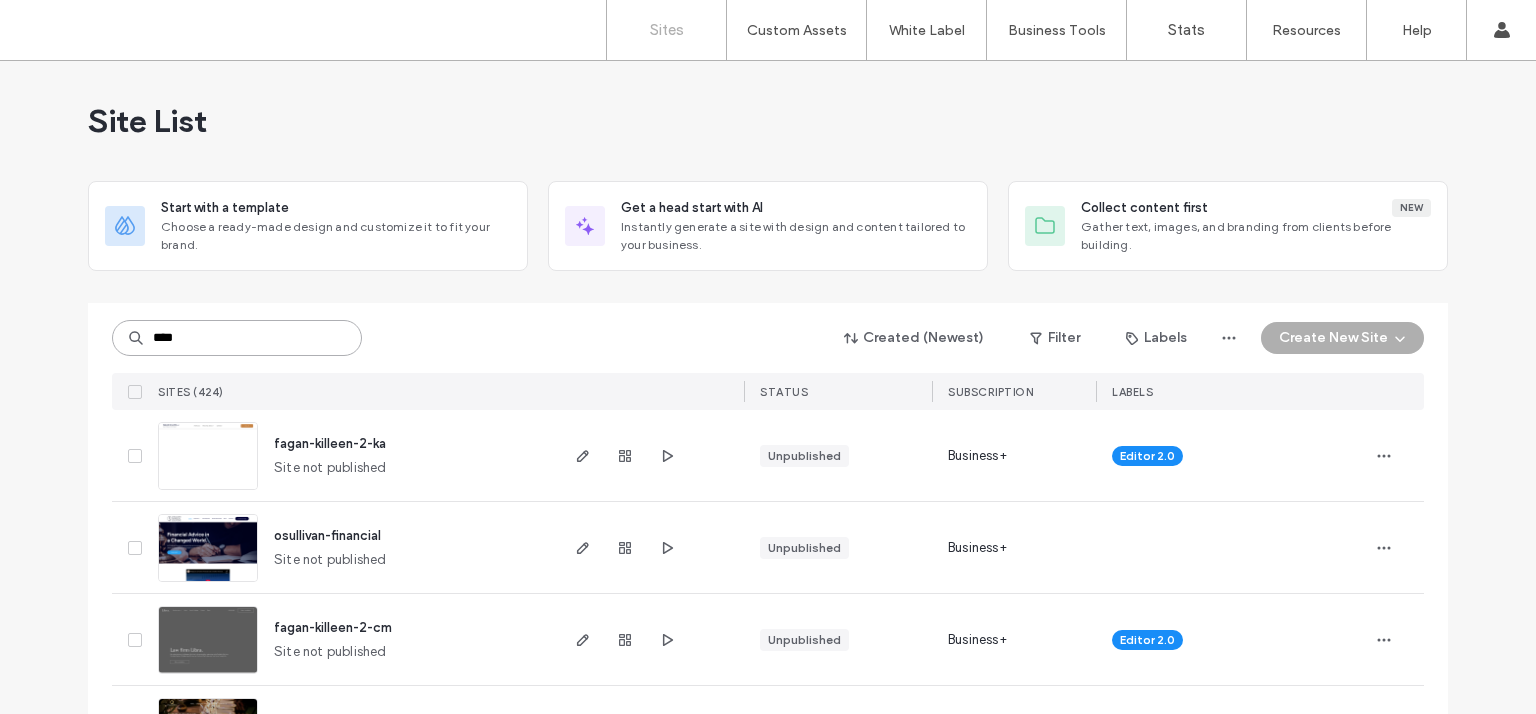 type on "****" 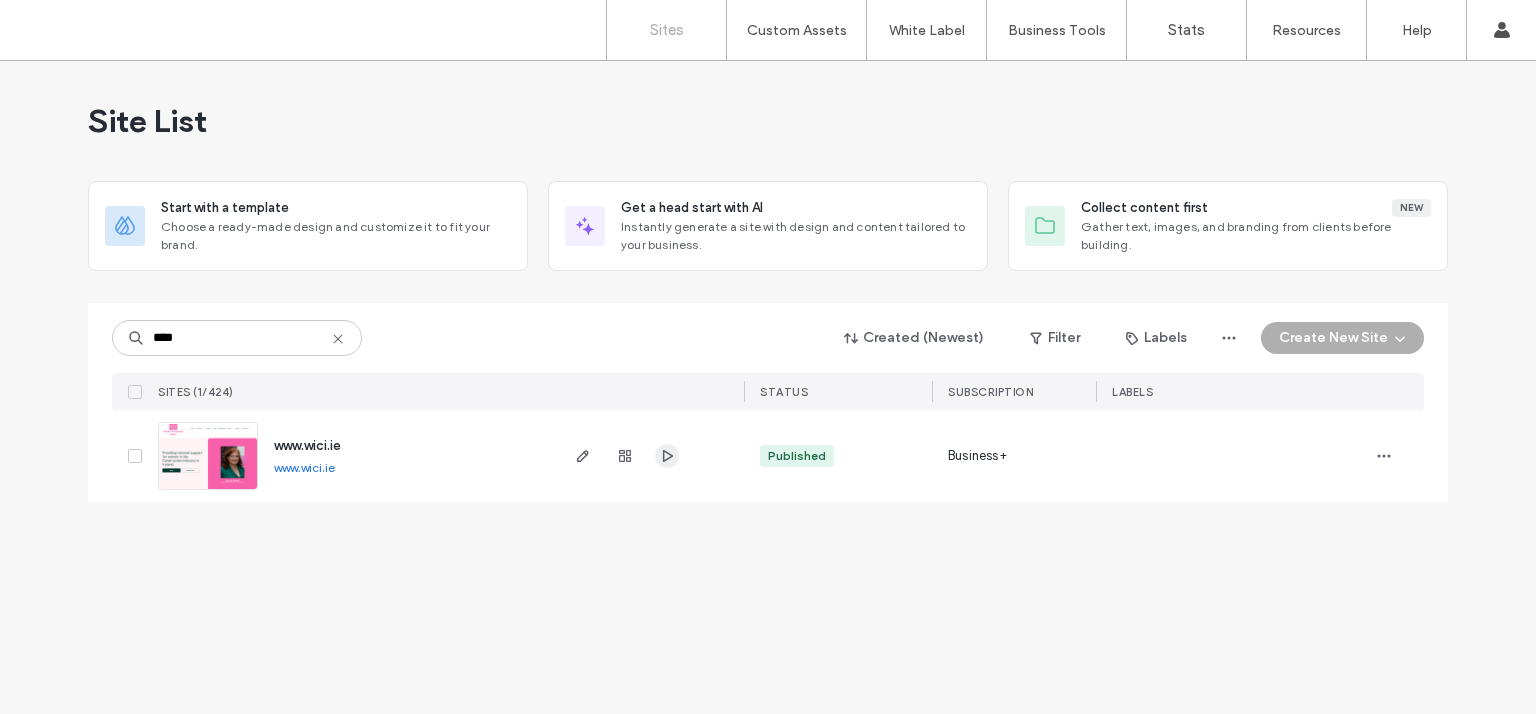 click 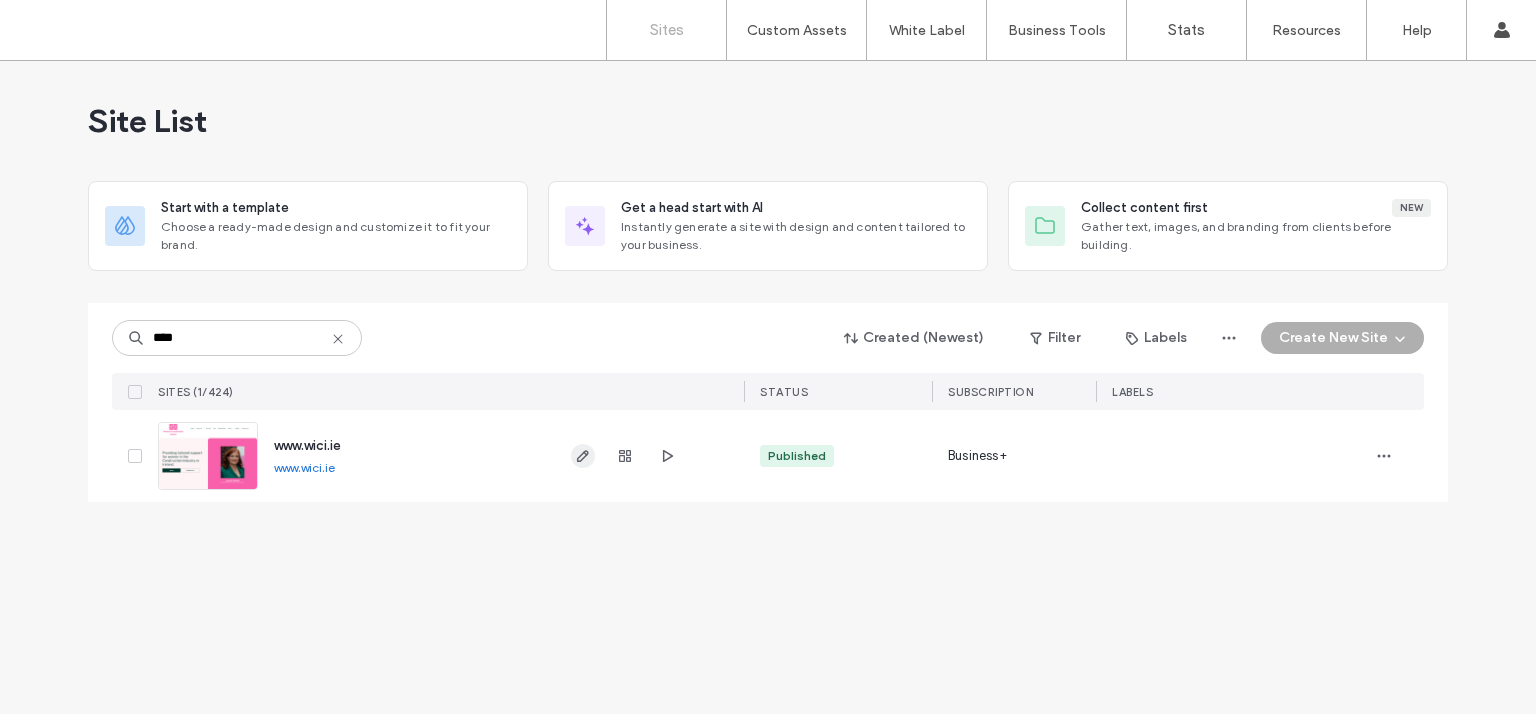 click 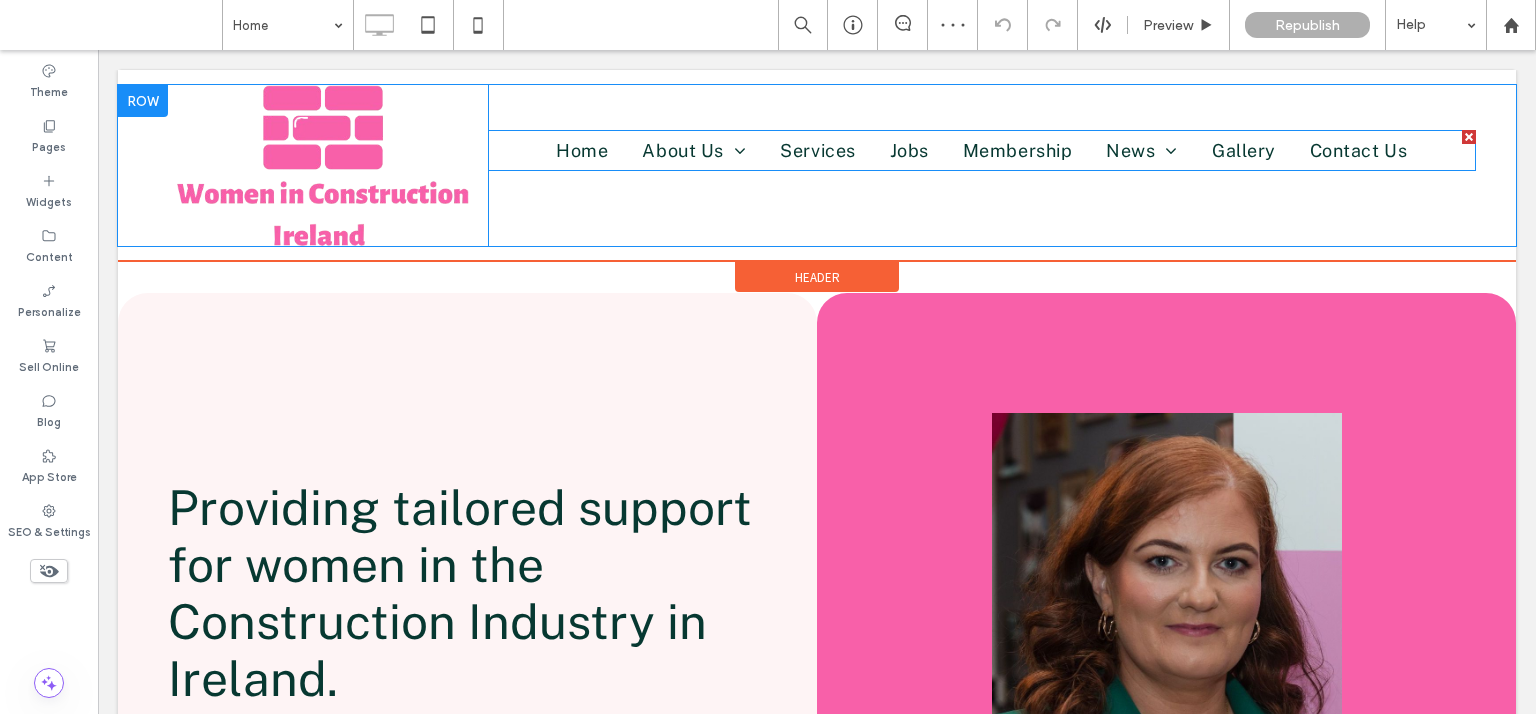 scroll, scrollTop: 0, scrollLeft: 0, axis: both 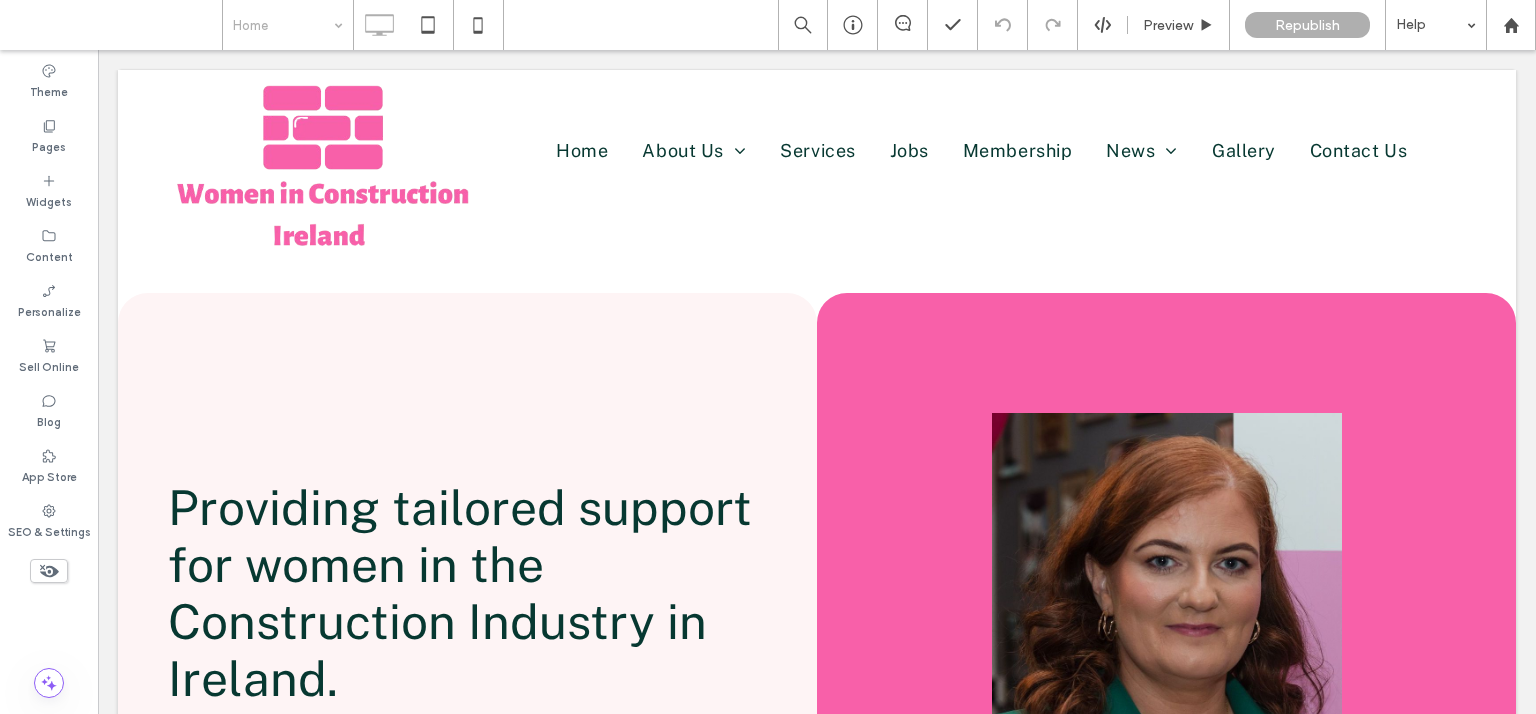 click at bounding box center [283, 25] 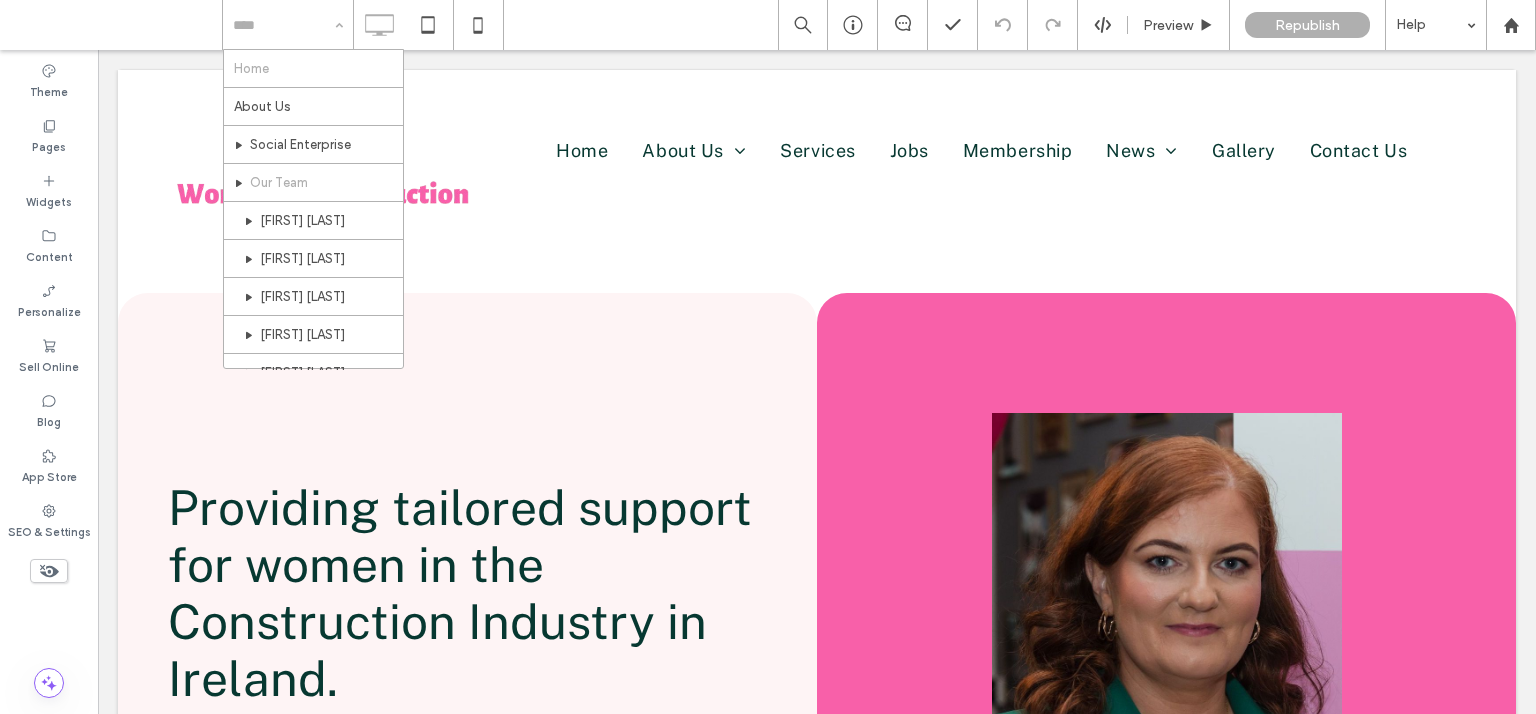scroll, scrollTop: 0, scrollLeft: 0, axis: both 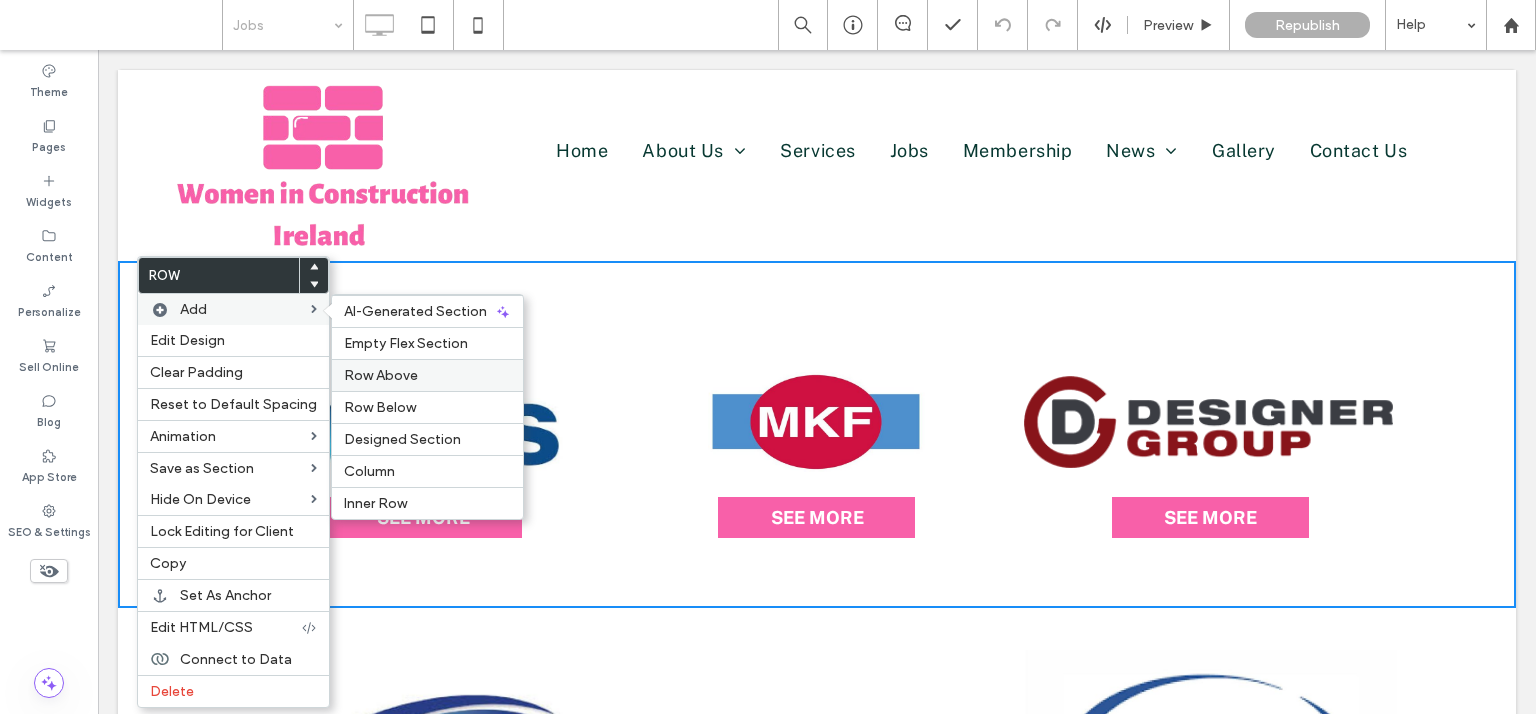 click on "Row Above" at bounding box center [381, 375] 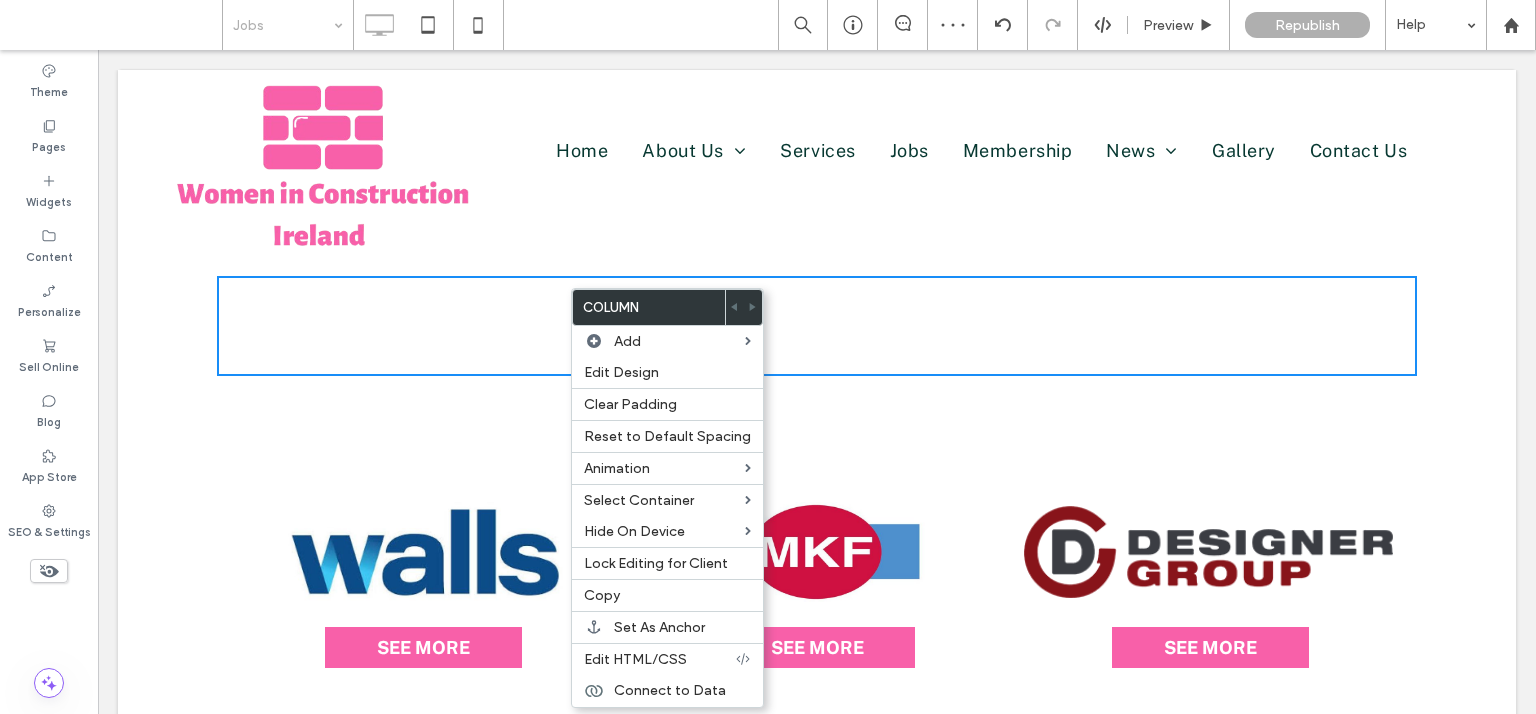 click at bounding box center (283, 25) 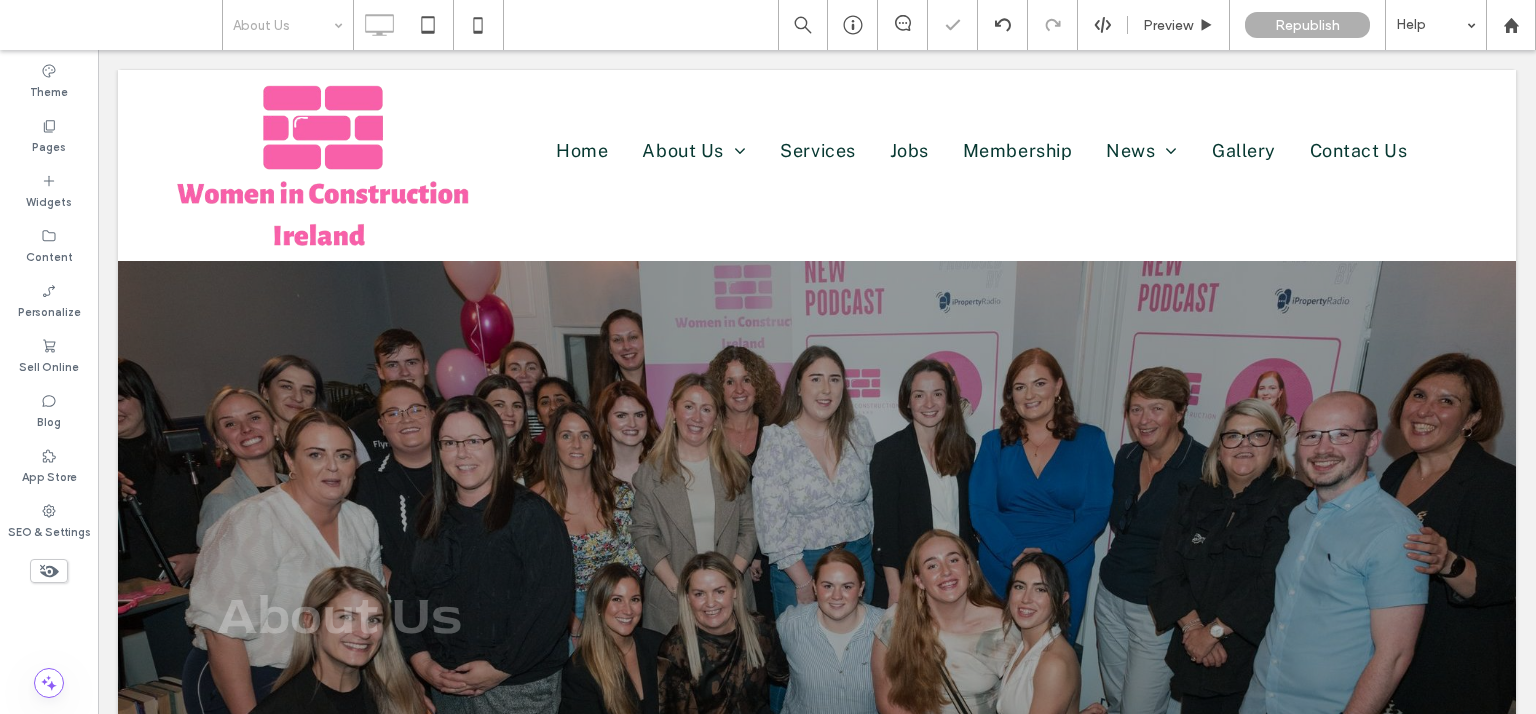 scroll, scrollTop: 0, scrollLeft: 0, axis: both 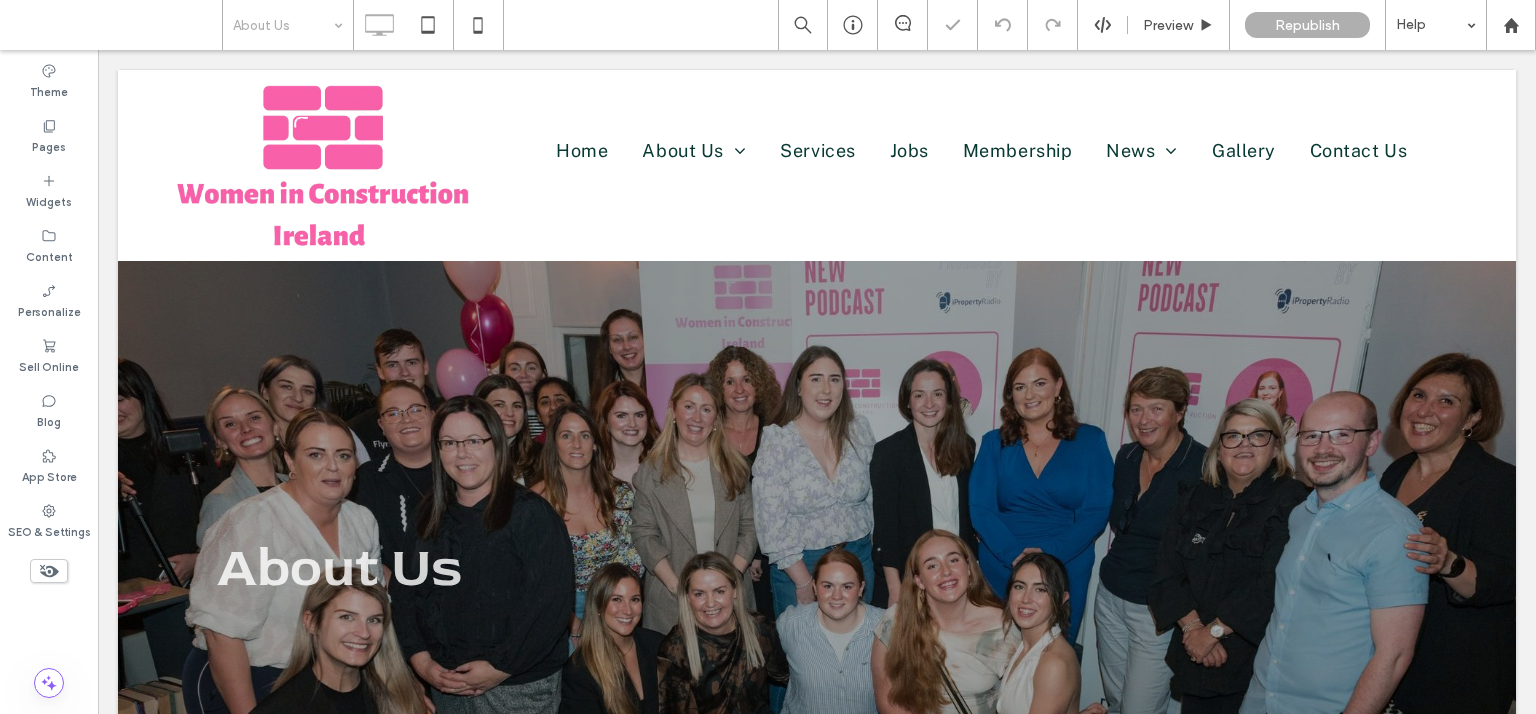 click at bounding box center (283, 25) 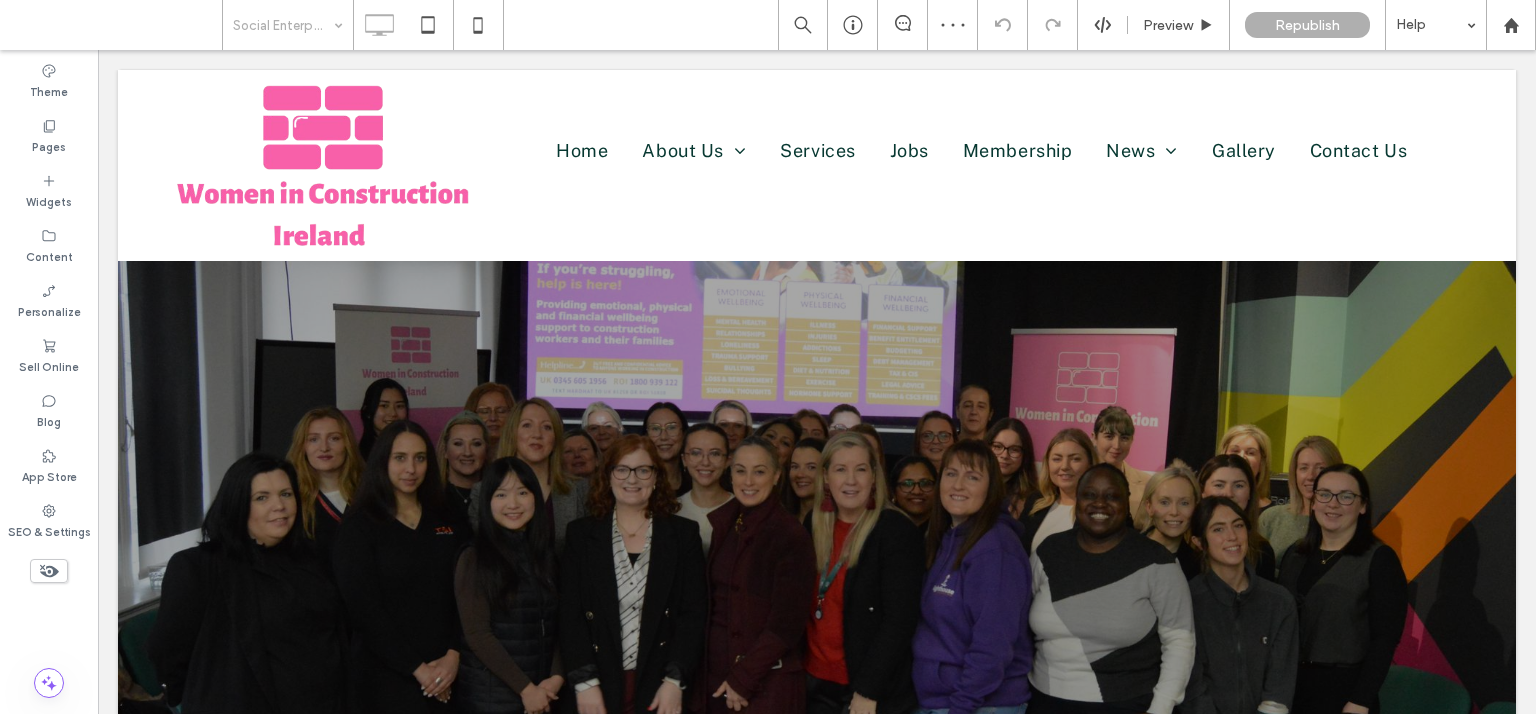 scroll, scrollTop: 0, scrollLeft: 0, axis: both 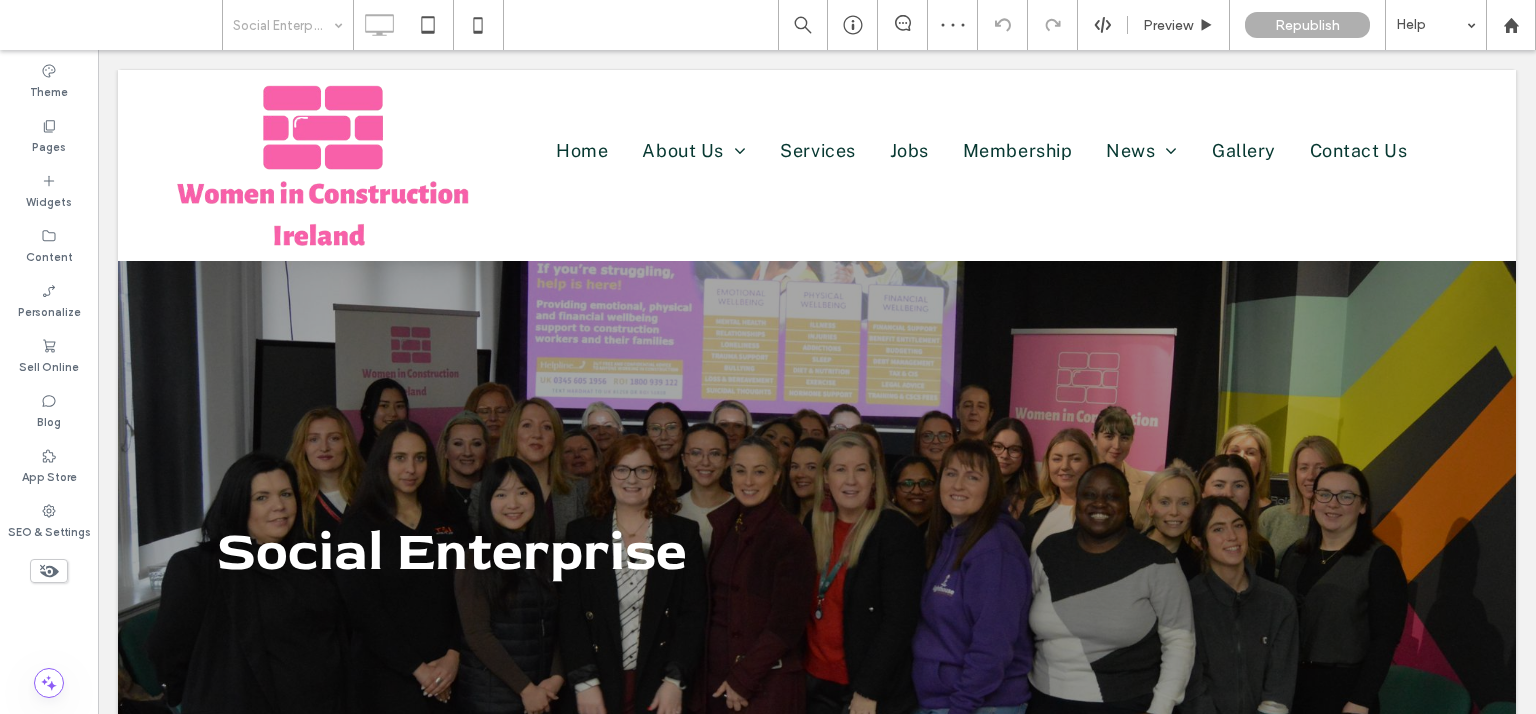 click at bounding box center [283, 25] 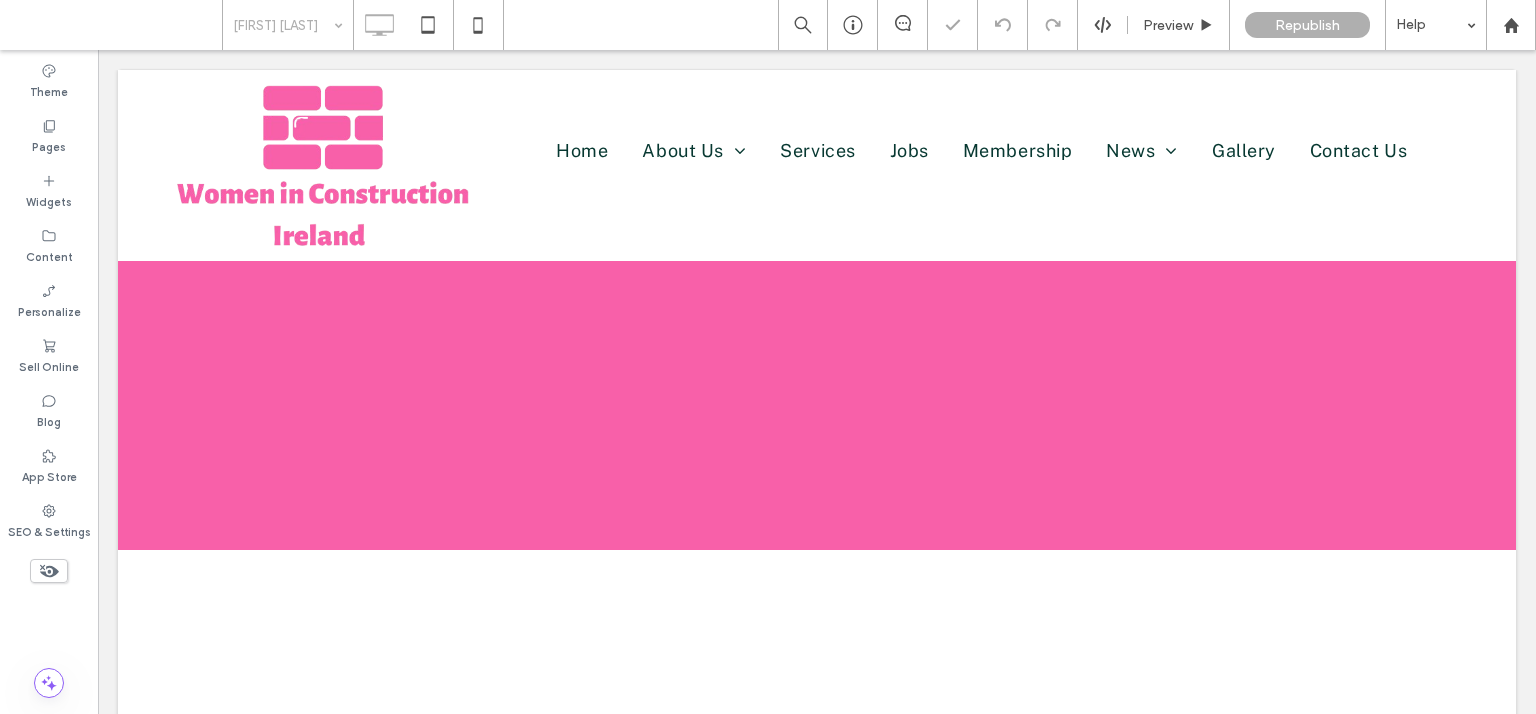 scroll, scrollTop: 0, scrollLeft: 0, axis: both 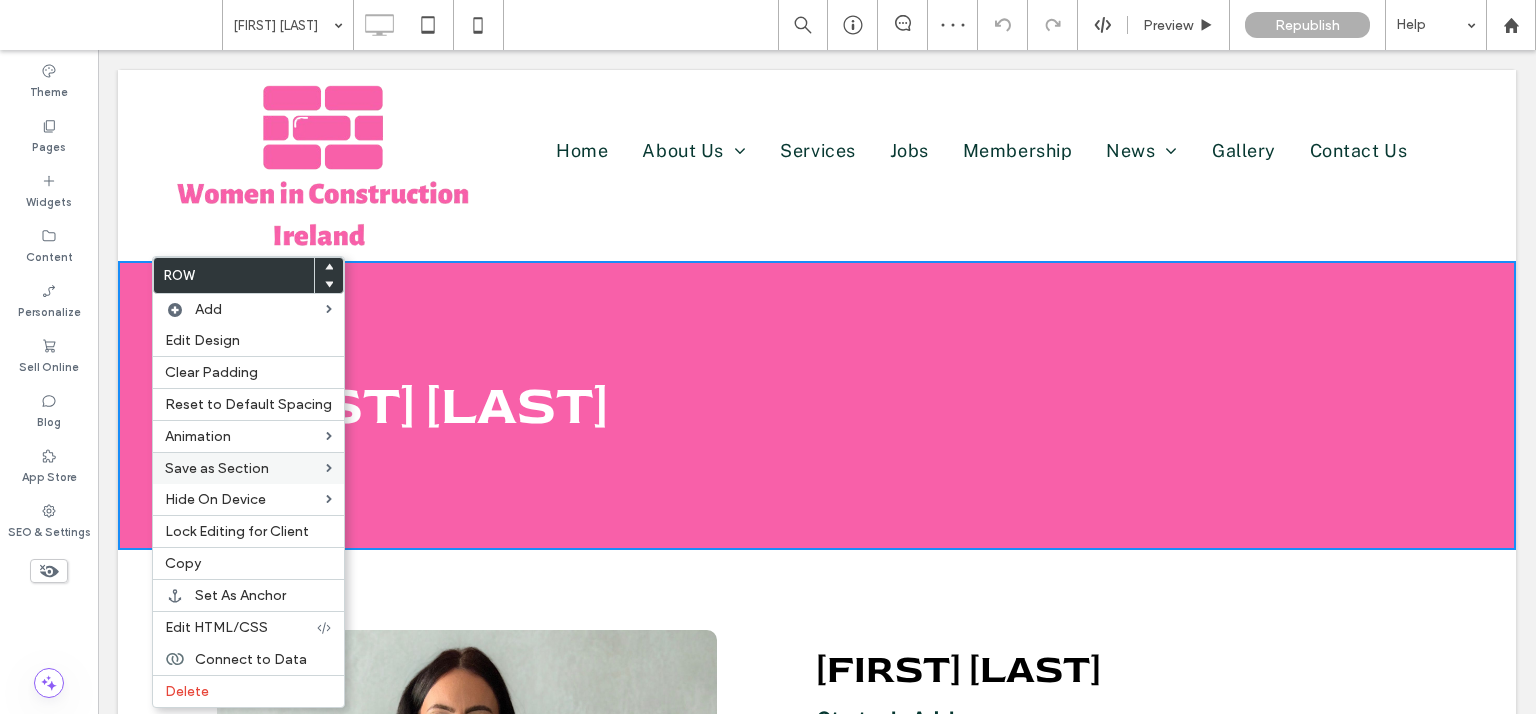 drag, startPoint x: 222, startPoint y: 556, endPoint x: 235, endPoint y: 470, distance: 86.977005 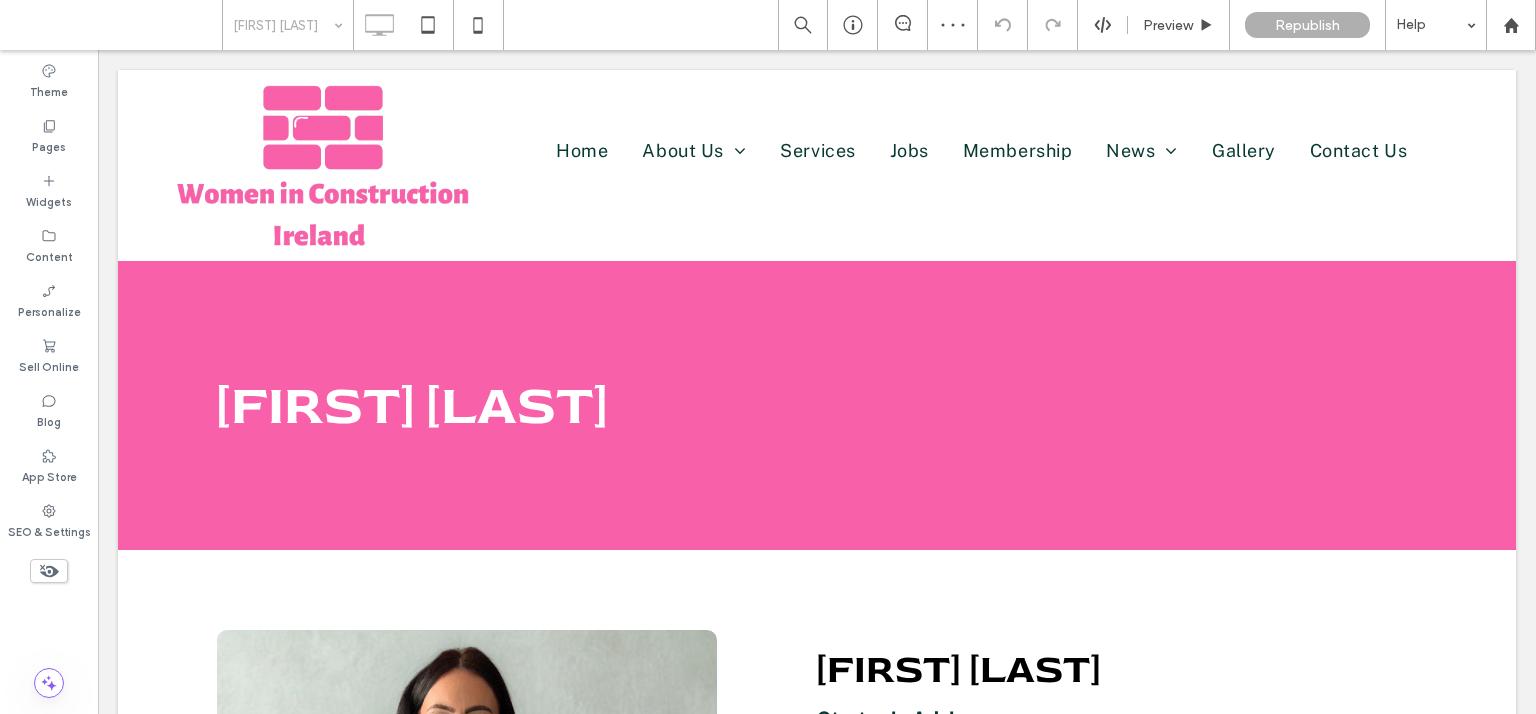 click at bounding box center [283, 25] 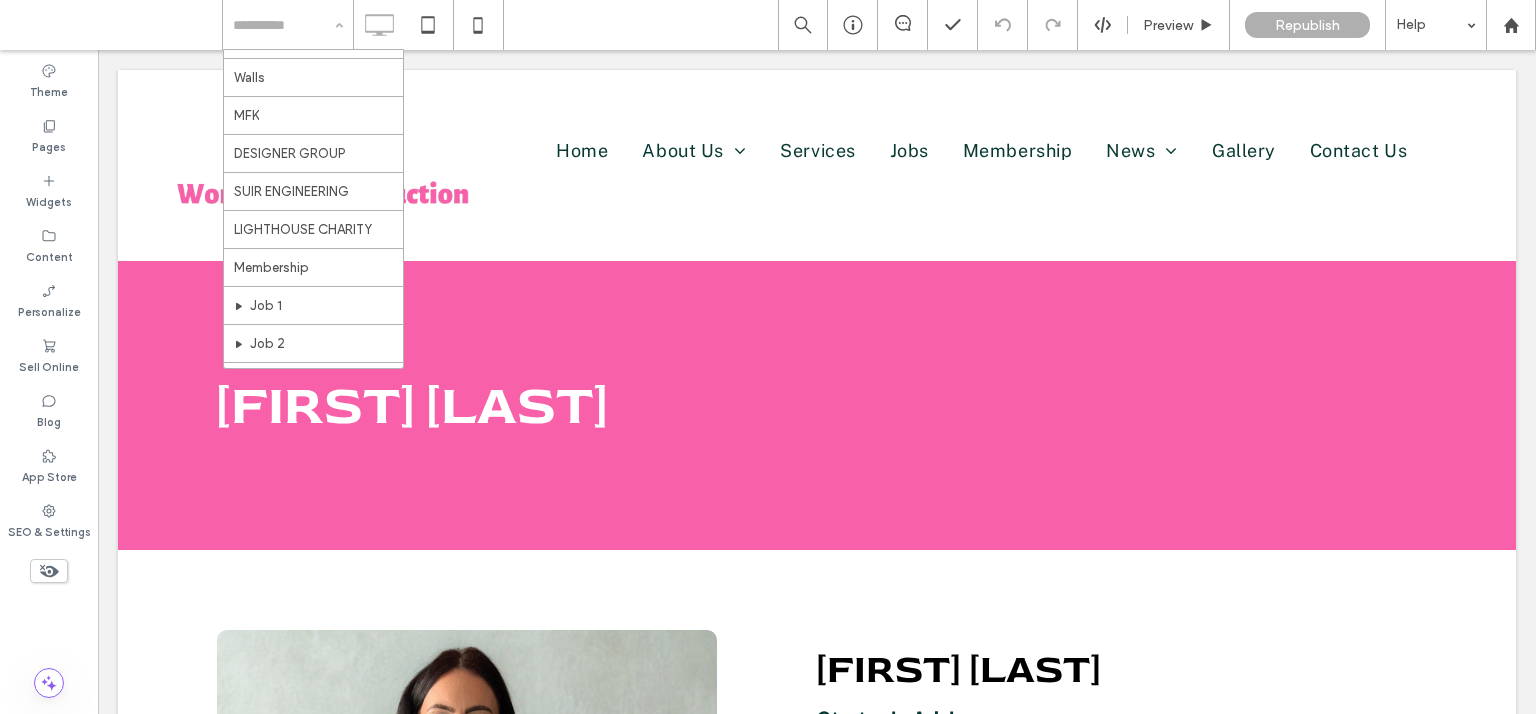 scroll, scrollTop: 576, scrollLeft: 0, axis: vertical 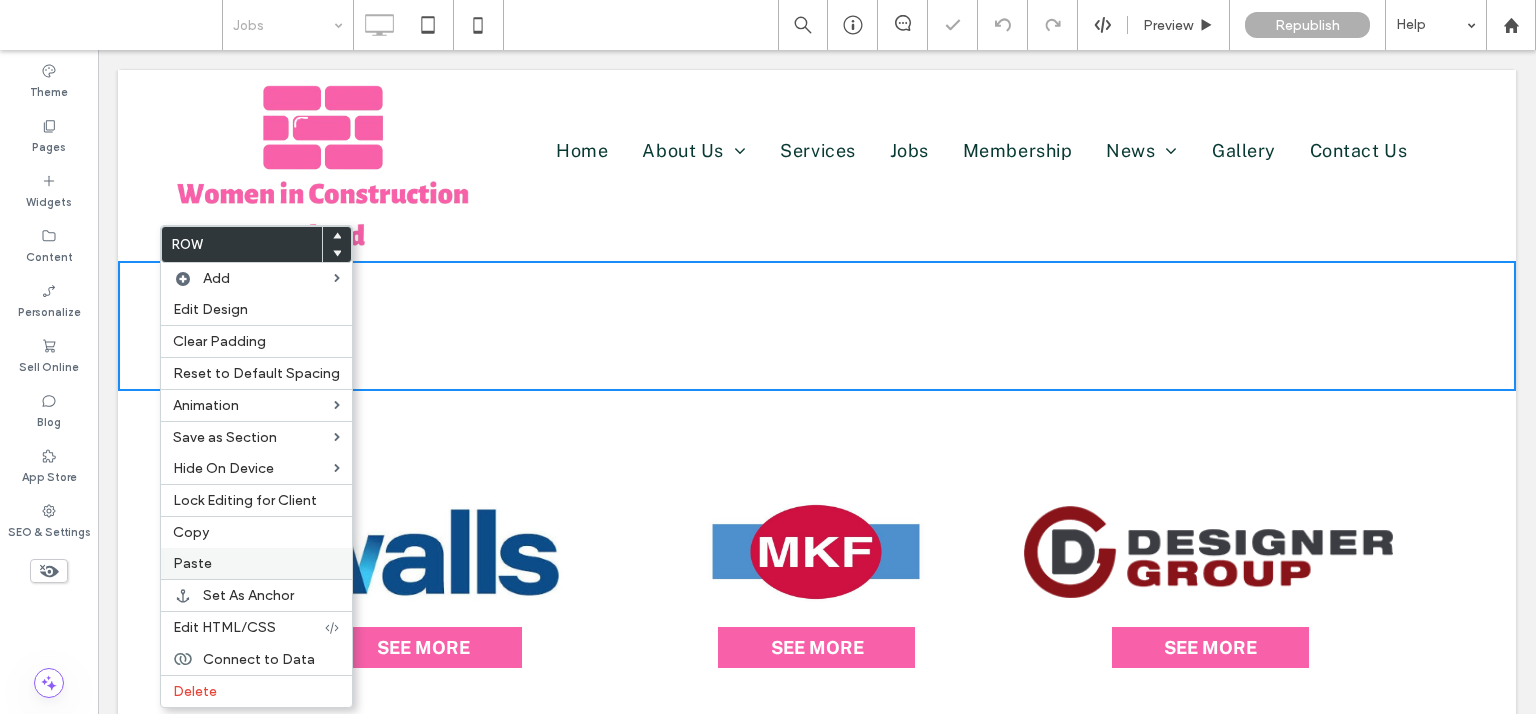 click on "Paste" at bounding box center [256, 563] 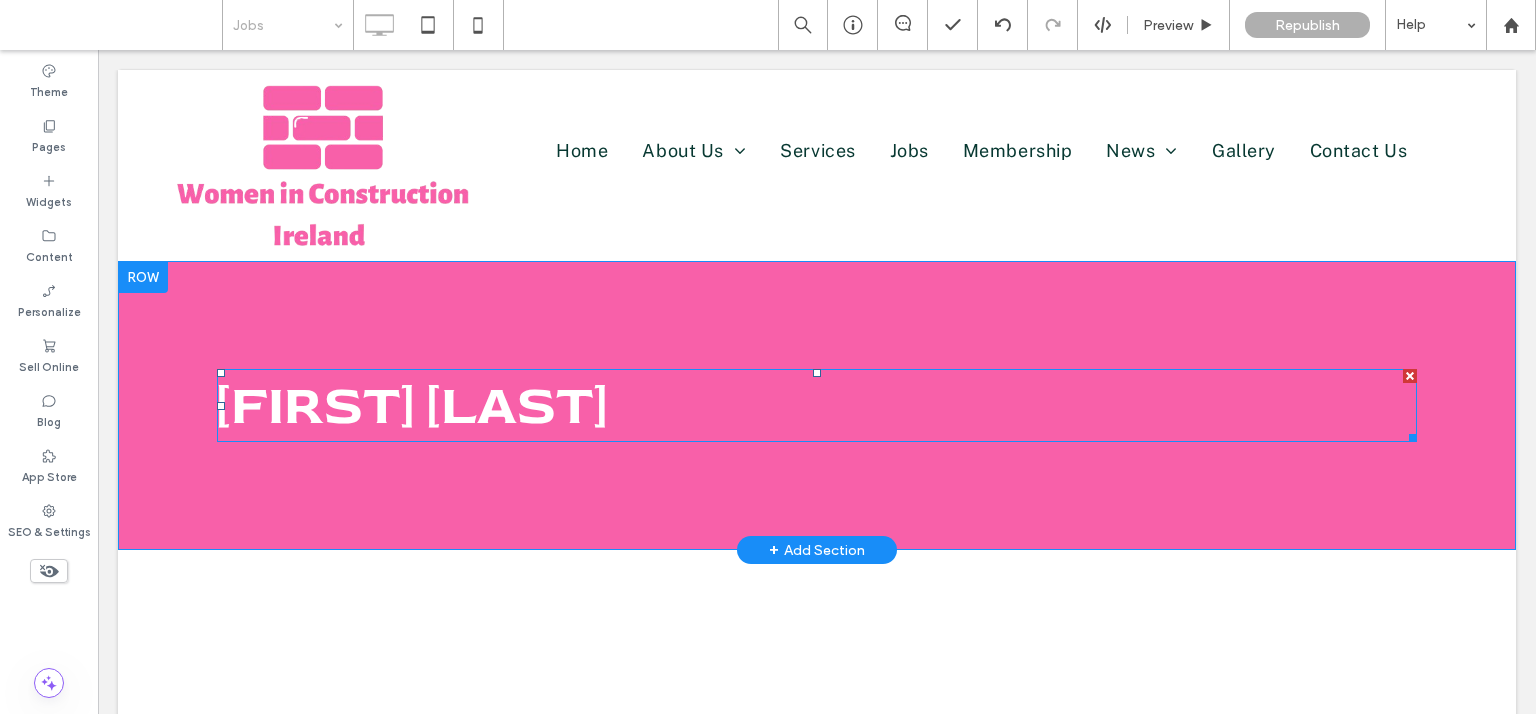 click on "Amy Martin" at bounding box center (412, 405) 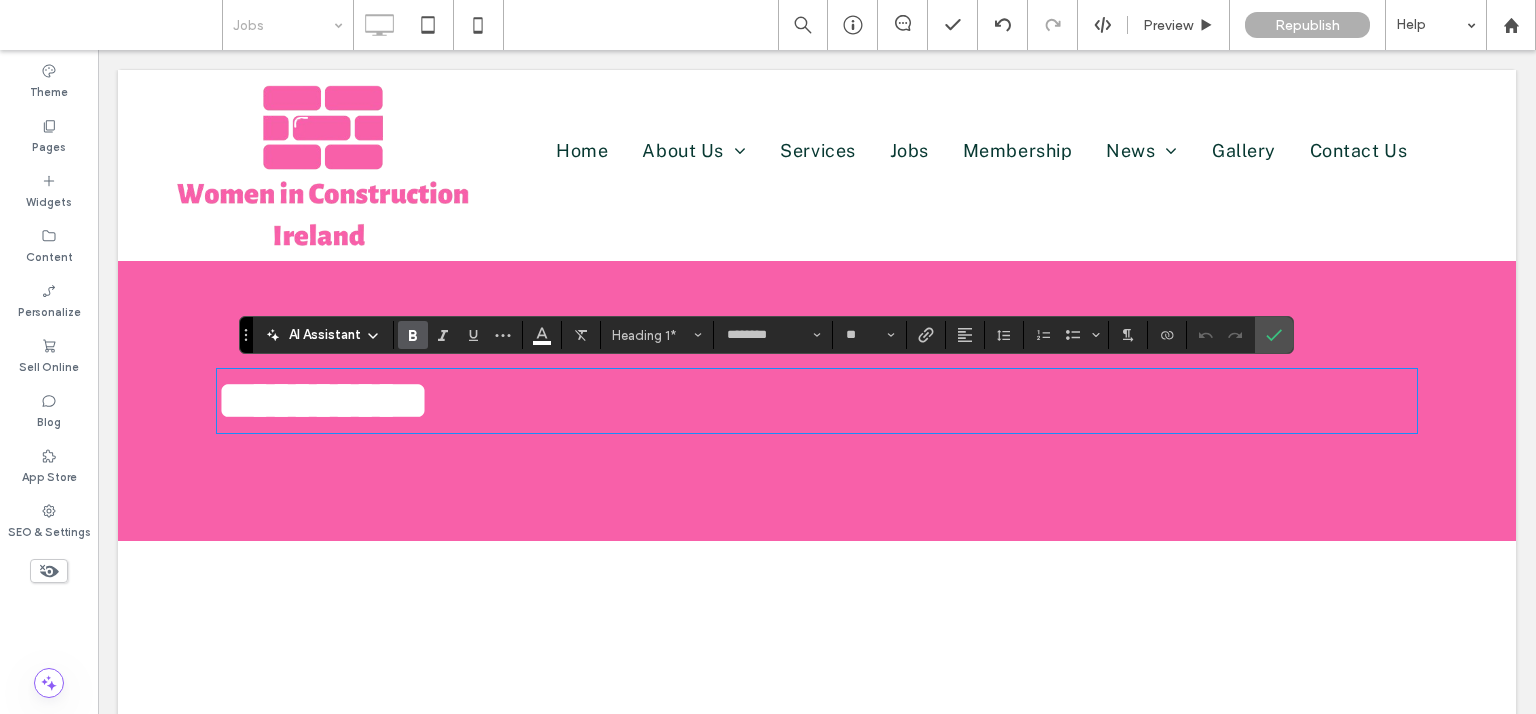 click on "**********" at bounding box center (817, 401) 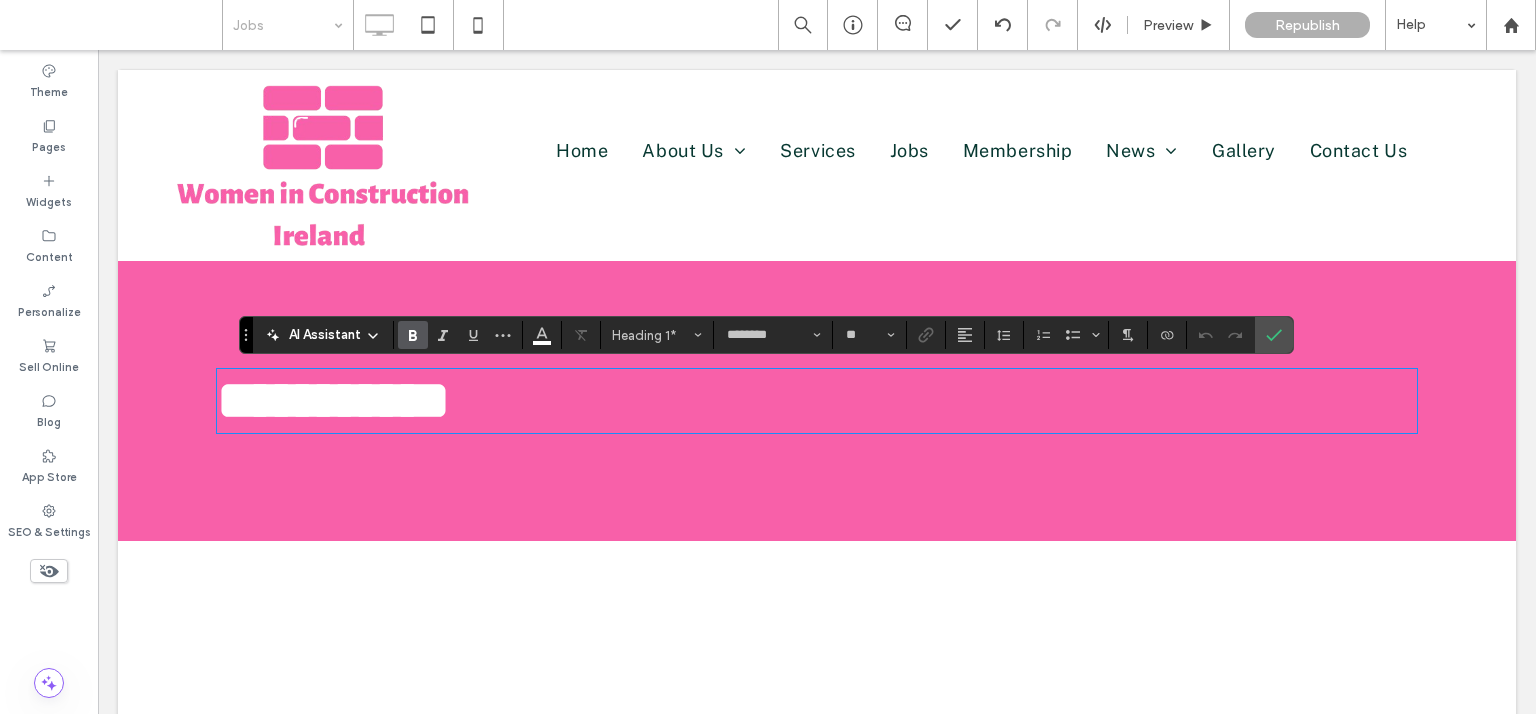 type 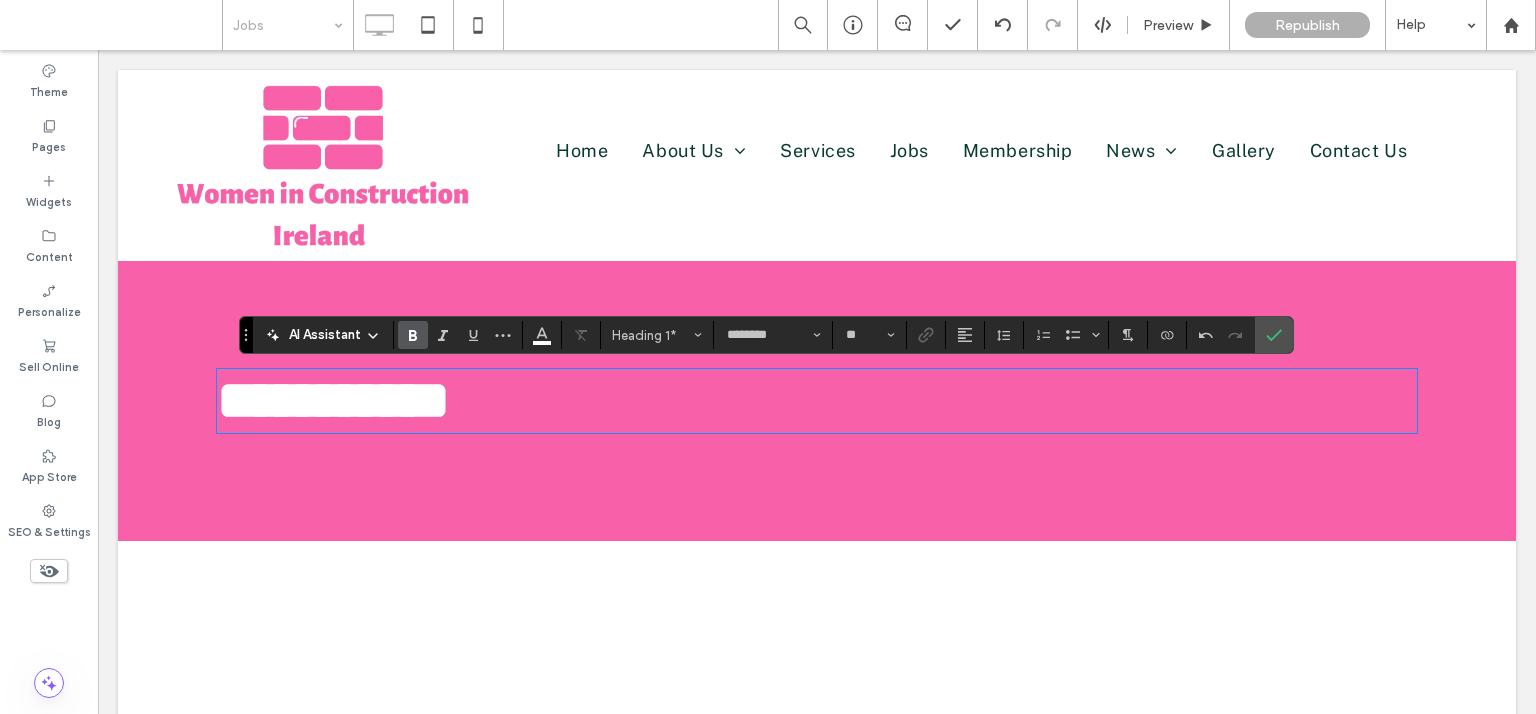 type on "**********" 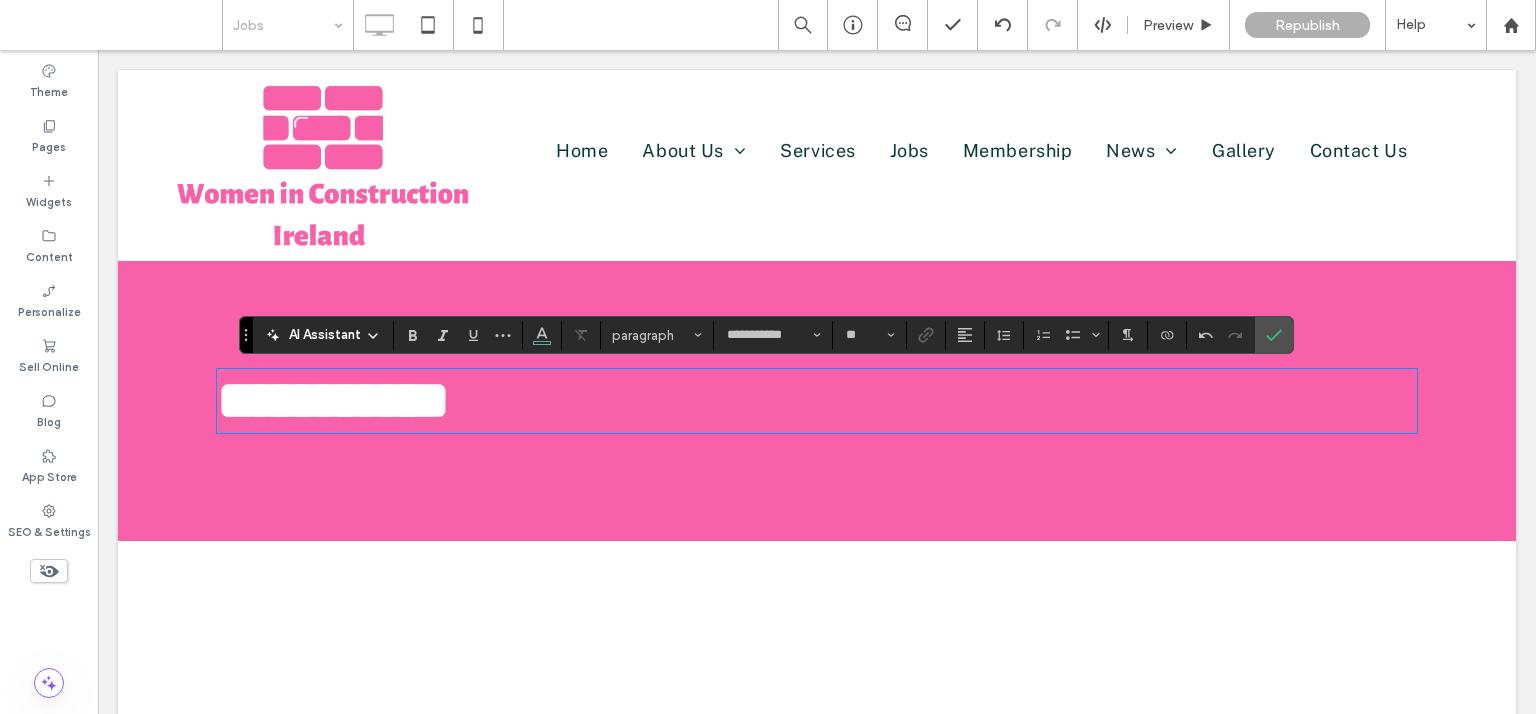 scroll, scrollTop: 0, scrollLeft: 0, axis: both 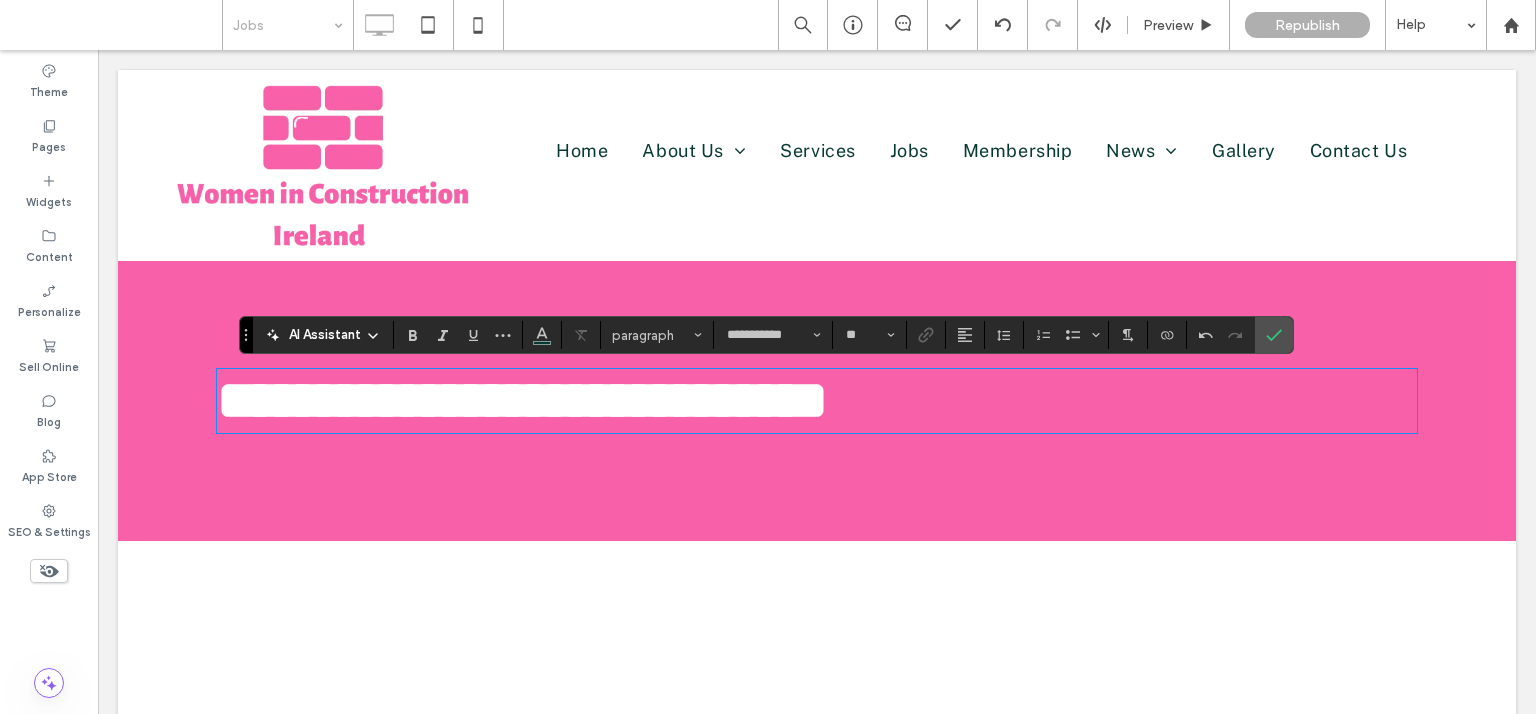 type on "********" 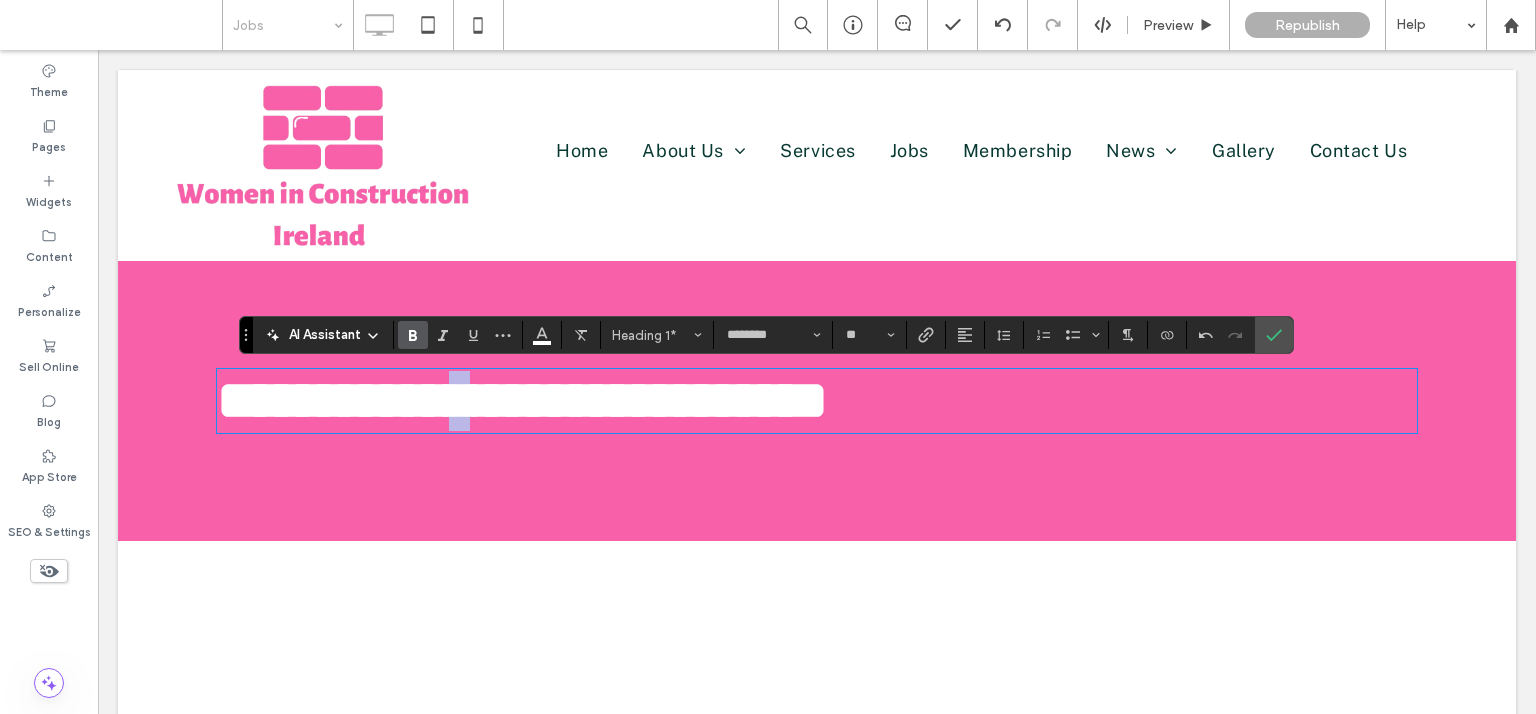 drag, startPoint x: 576, startPoint y: 405, endPoint x: 555, endPoint y: 398, distance: 22.135944 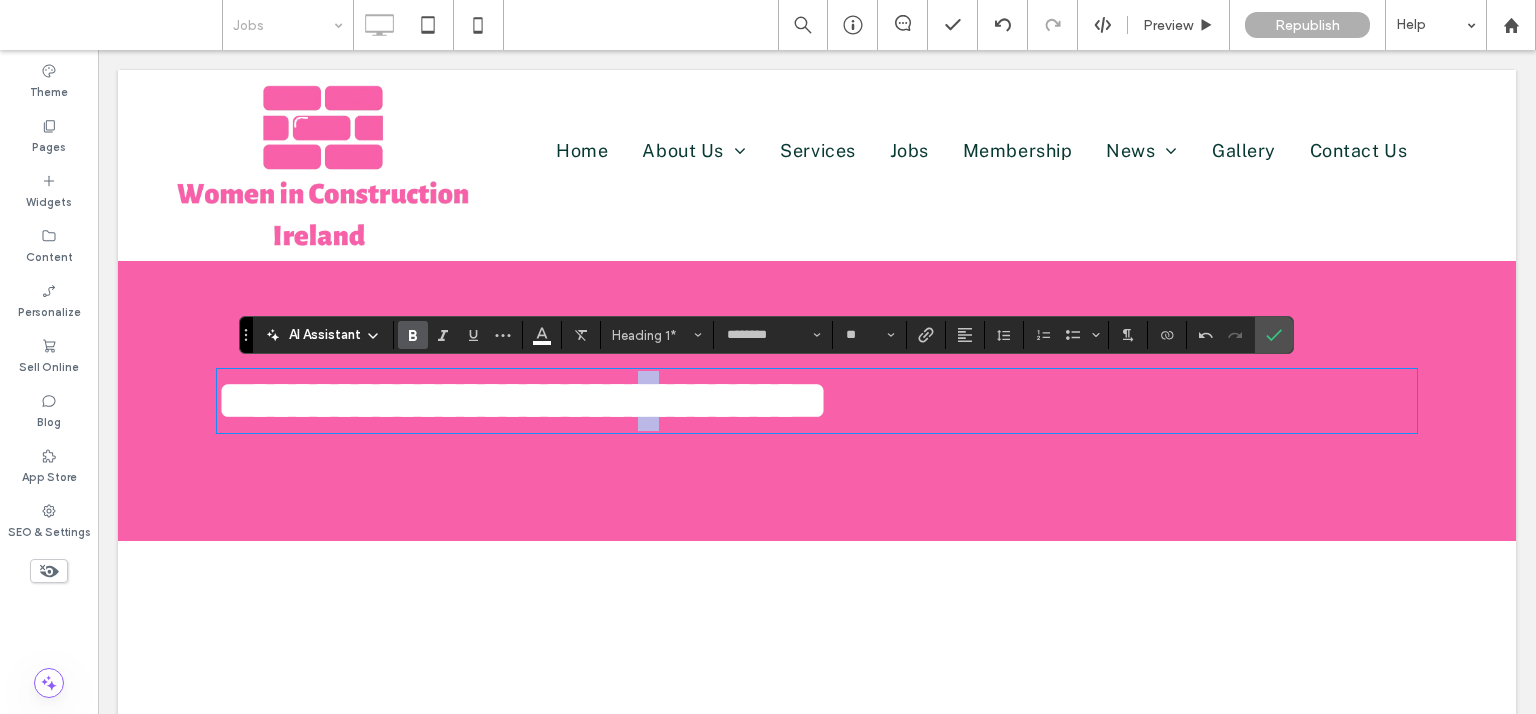 drag, startPoint x: 802, startPoint y: 409, endPoint x: 783, endPoint y: 410, distance: 19.026299 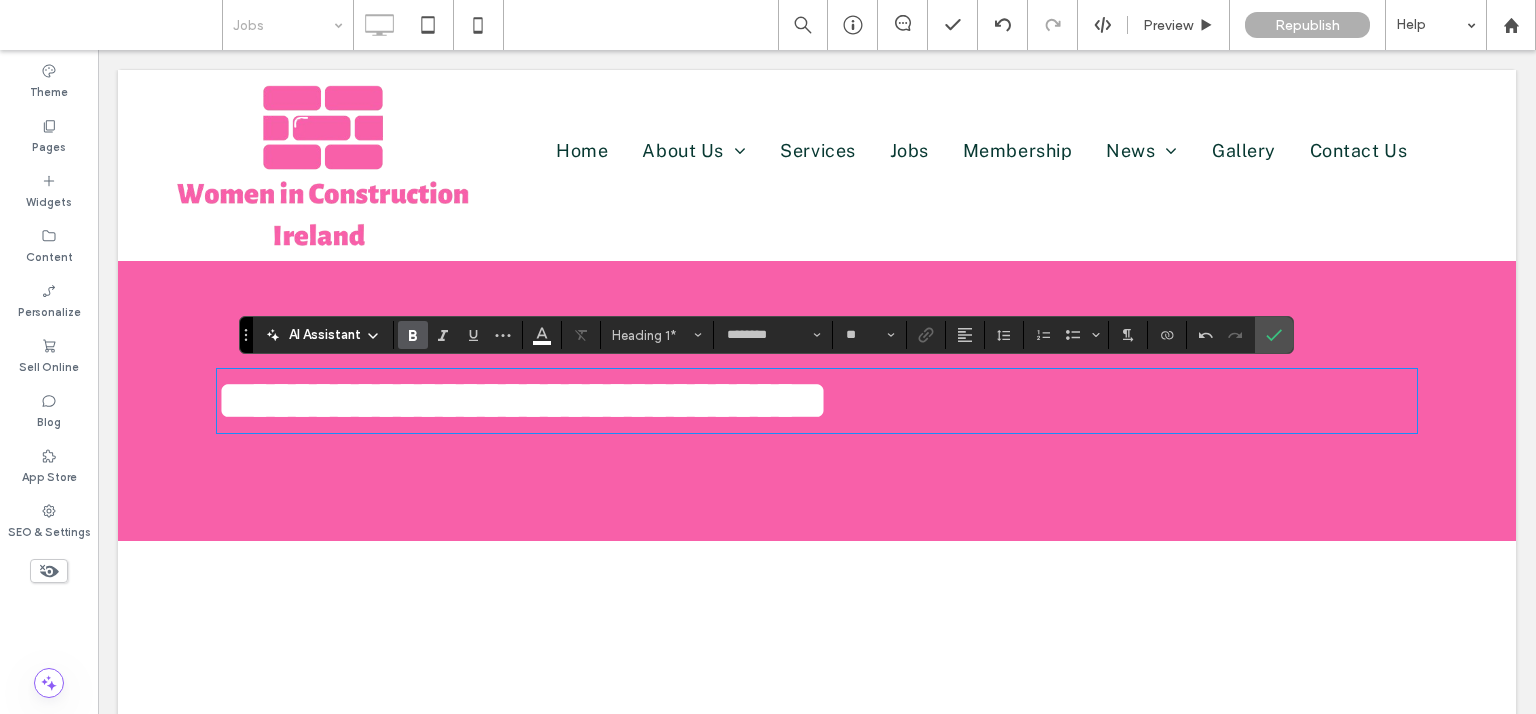 click on "**********" at bounding box center [522, 400] 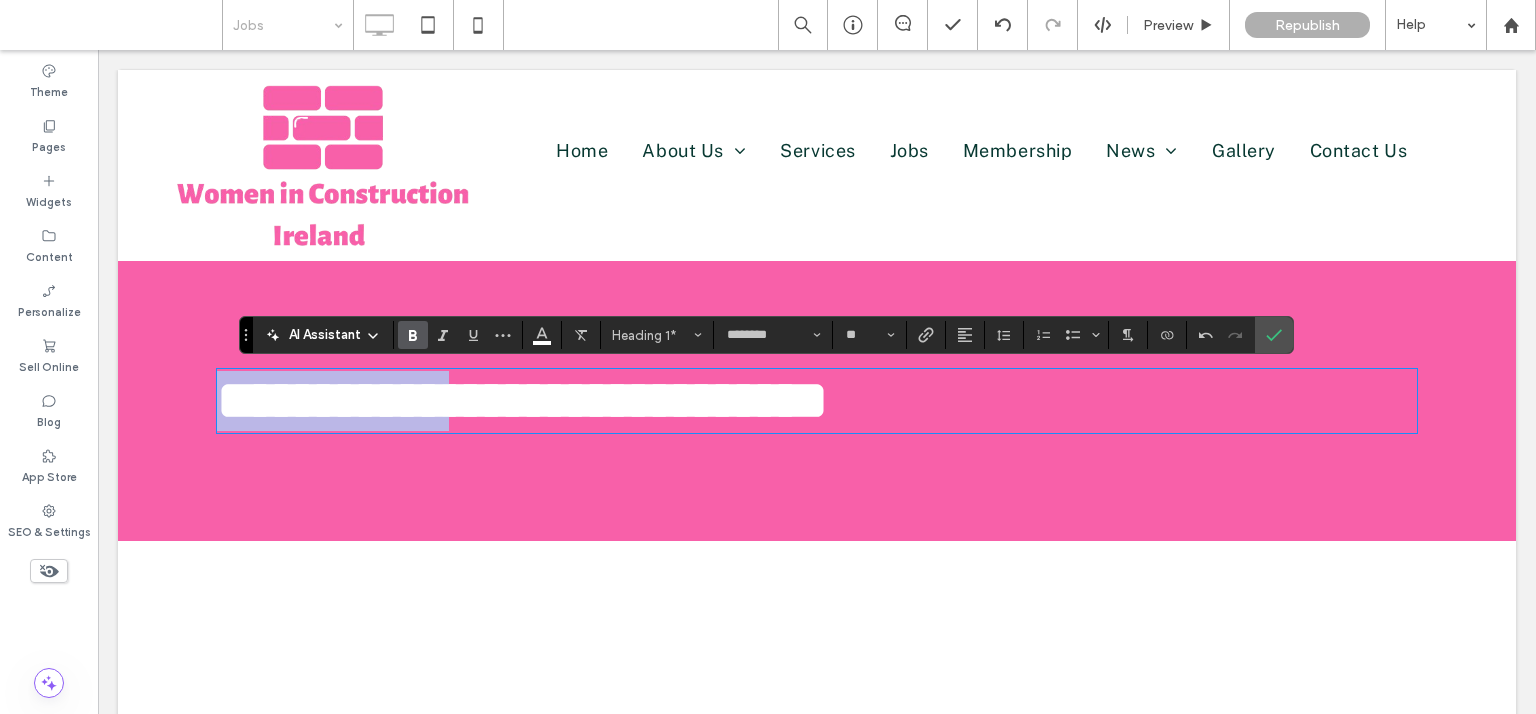 drag, startPoint x: 543, startPoint y: 407, endPoint x: 198, endPoint y: 394, distance: 345.24484 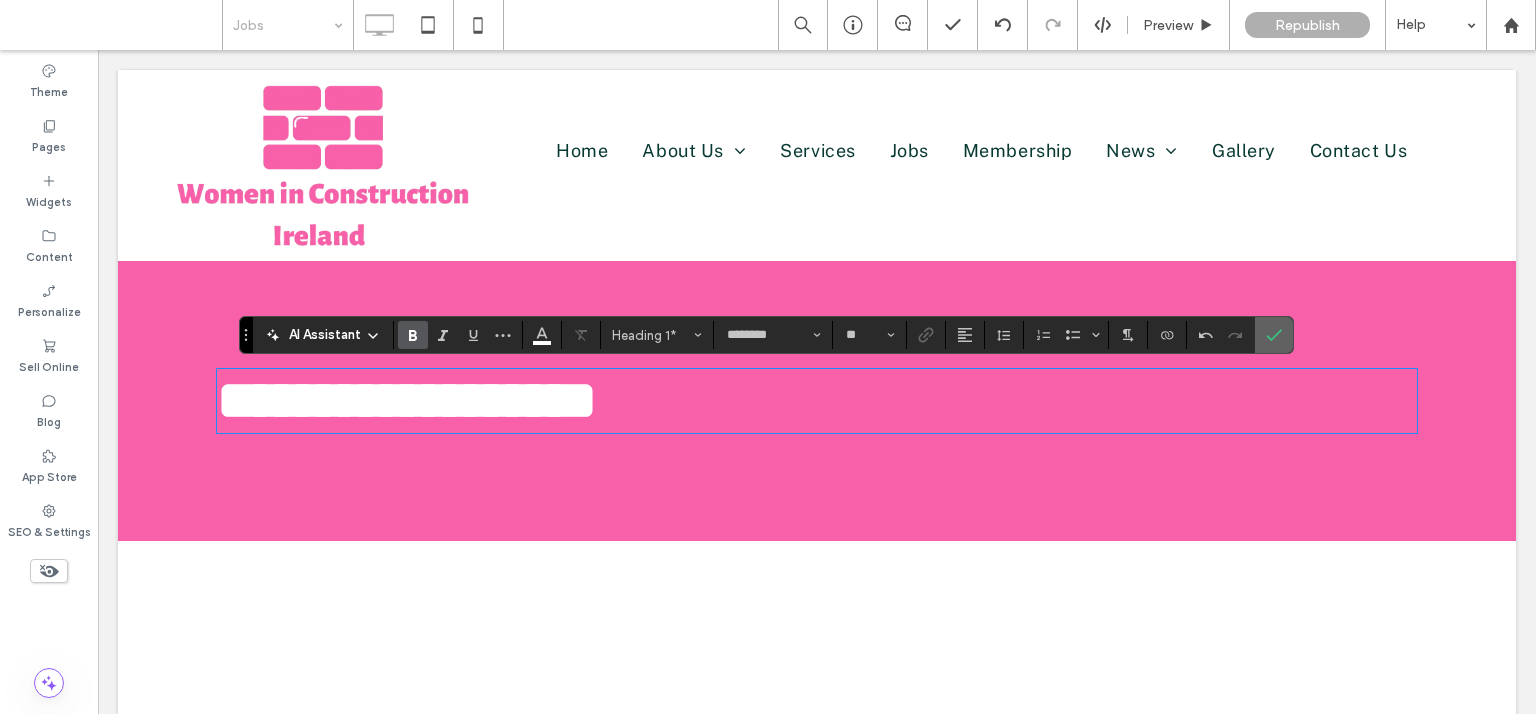 click at bounding box center (1274, 335) 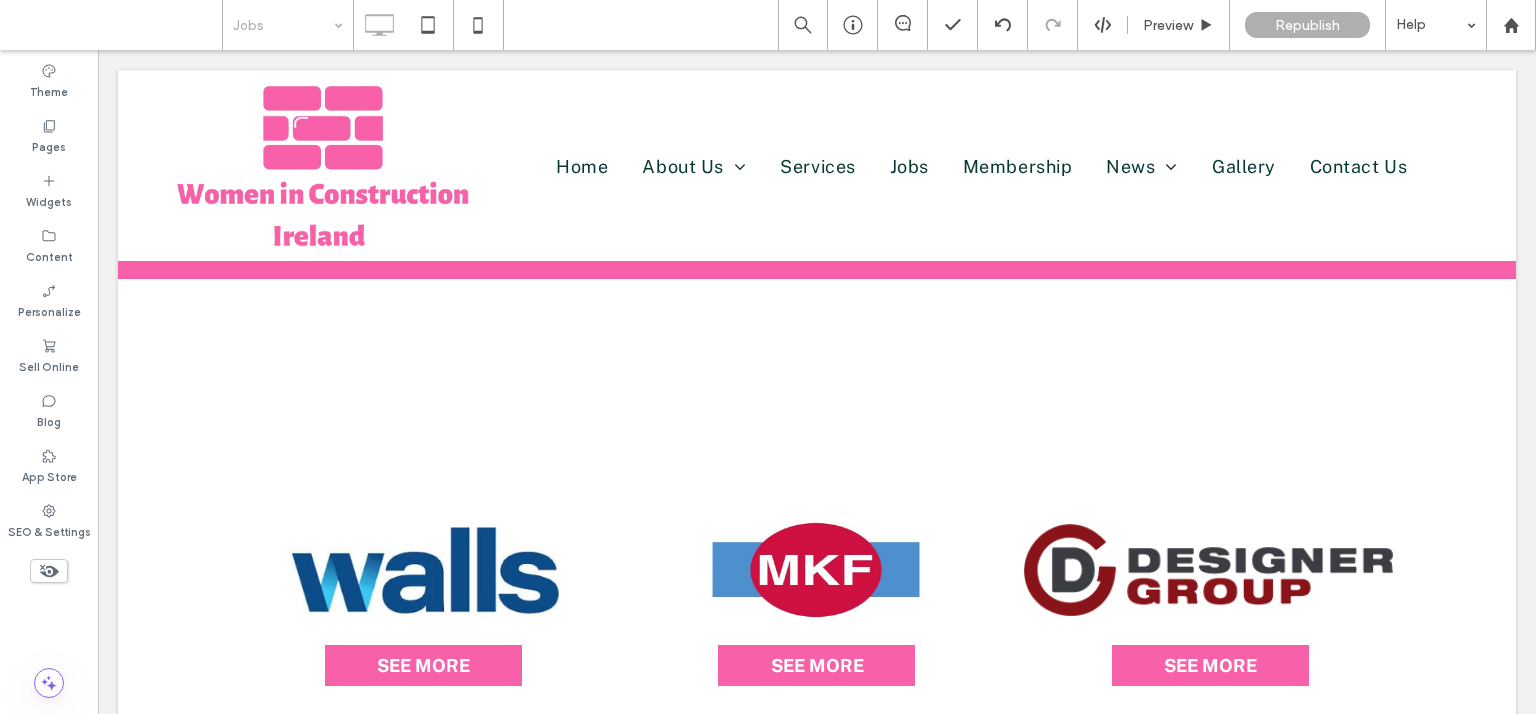 scroll, scrollTop: 252, scrollLeft: 0, axis: vertical 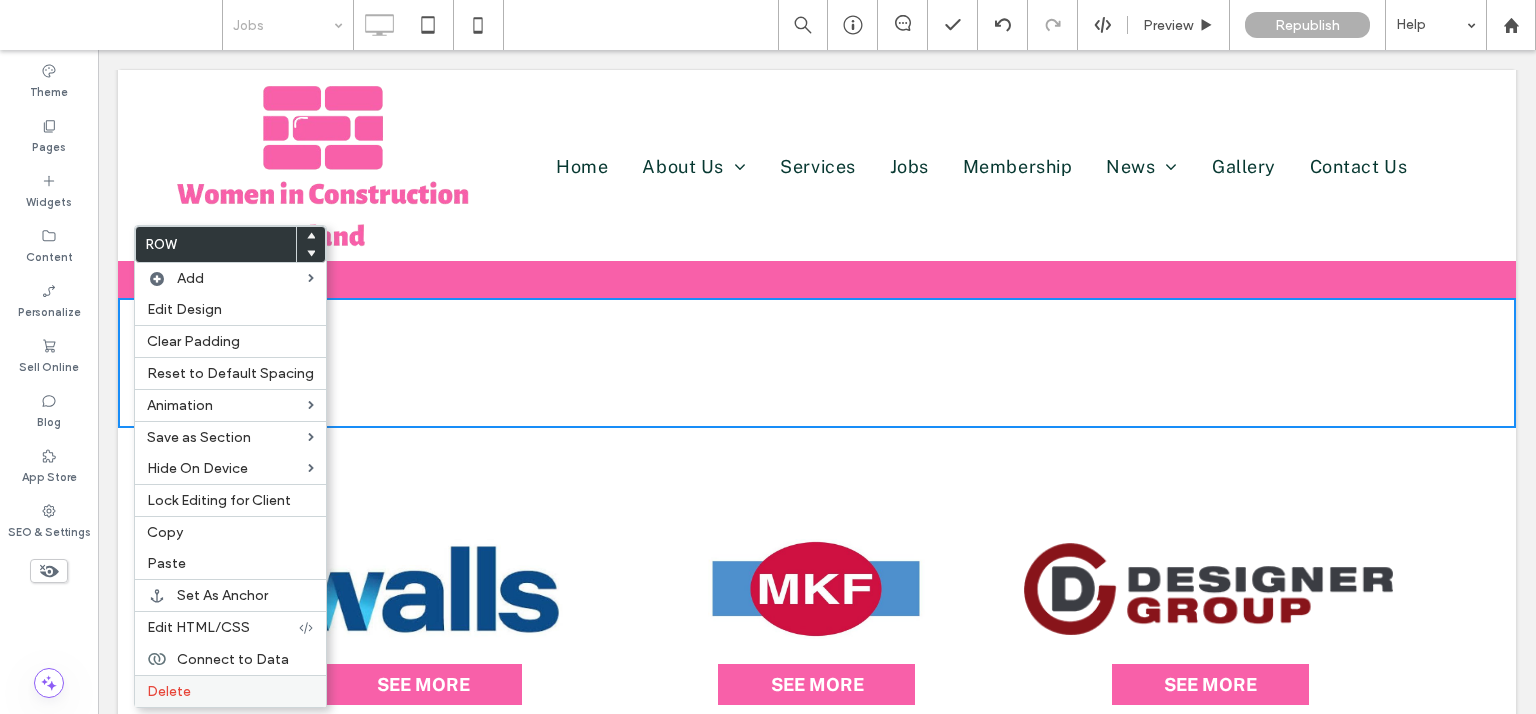 drag, startPoint x: 195, startPoint y: 689, endPoint x: 207, endPoint y: 674, distance: 19.209373 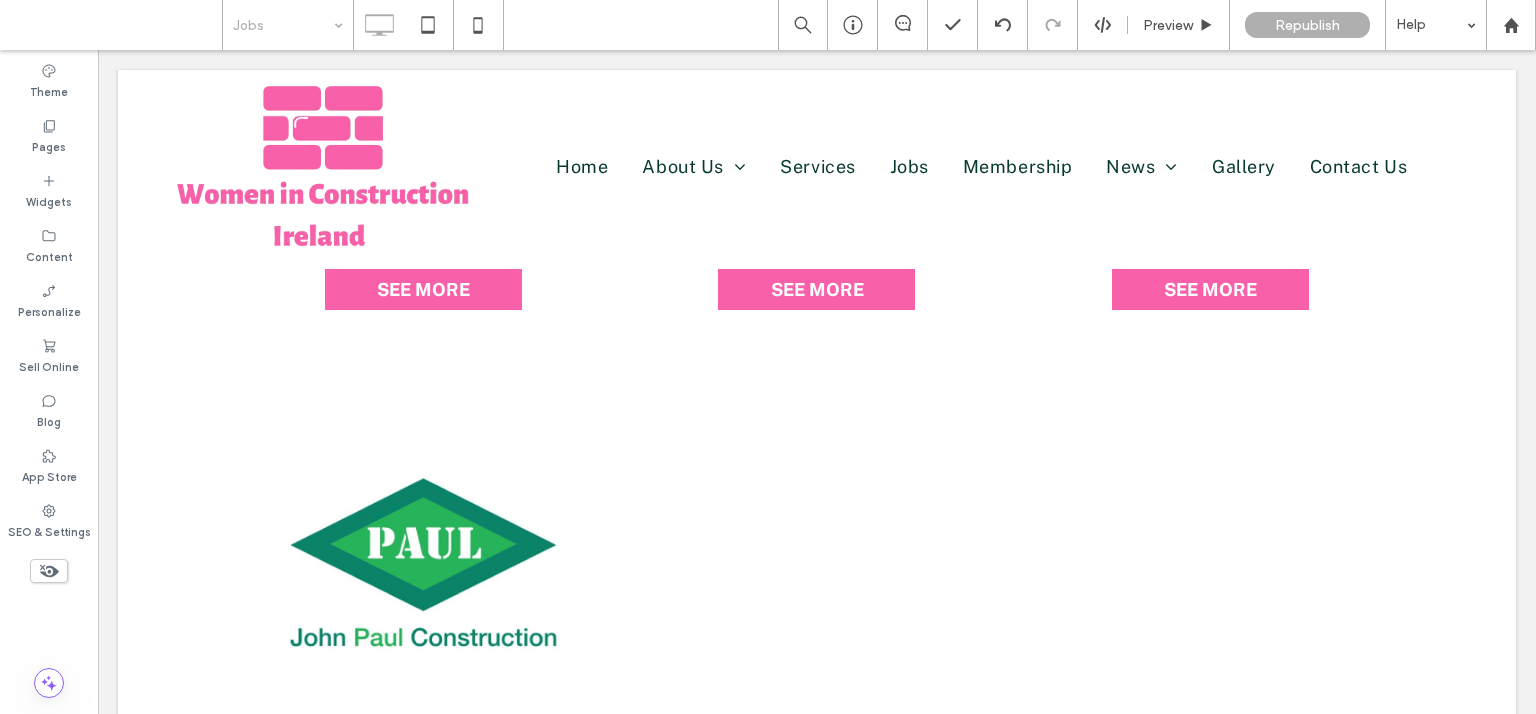 scroll, scrollTop: 948, scrollLeft: 0, axis: vertical 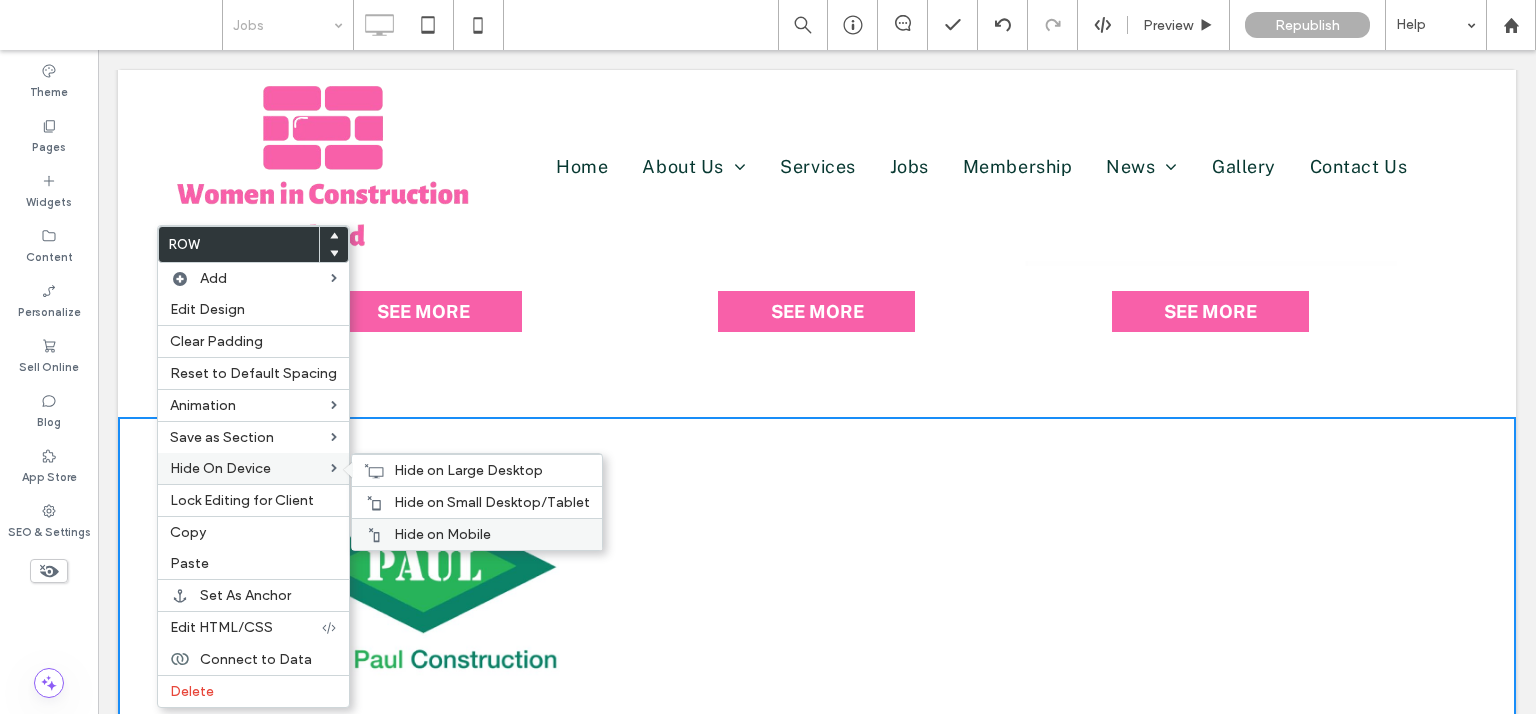 click on "Hide on Mobile" at bounding box center (442, 534) 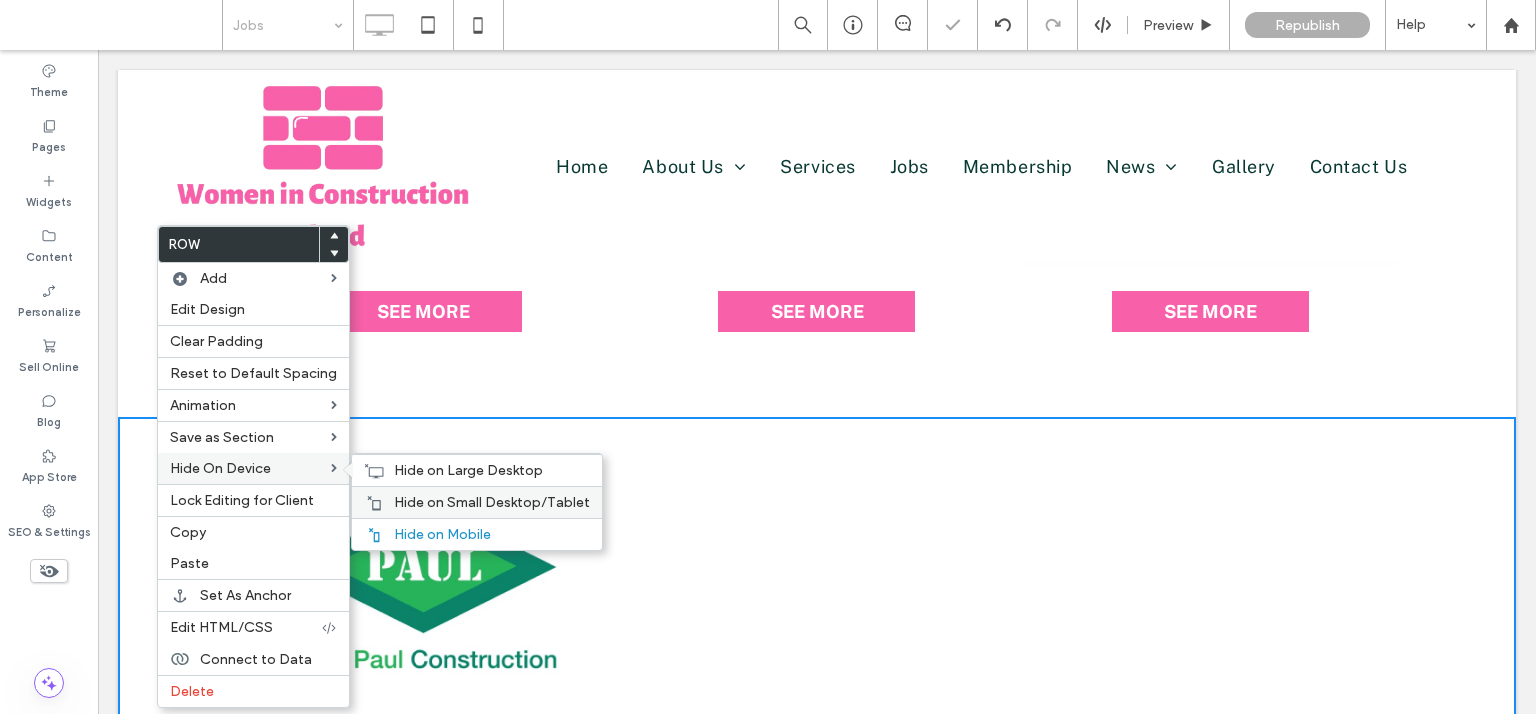 click on "Hide on Small Desktop/Tablet" at bounding box center (492, 502) 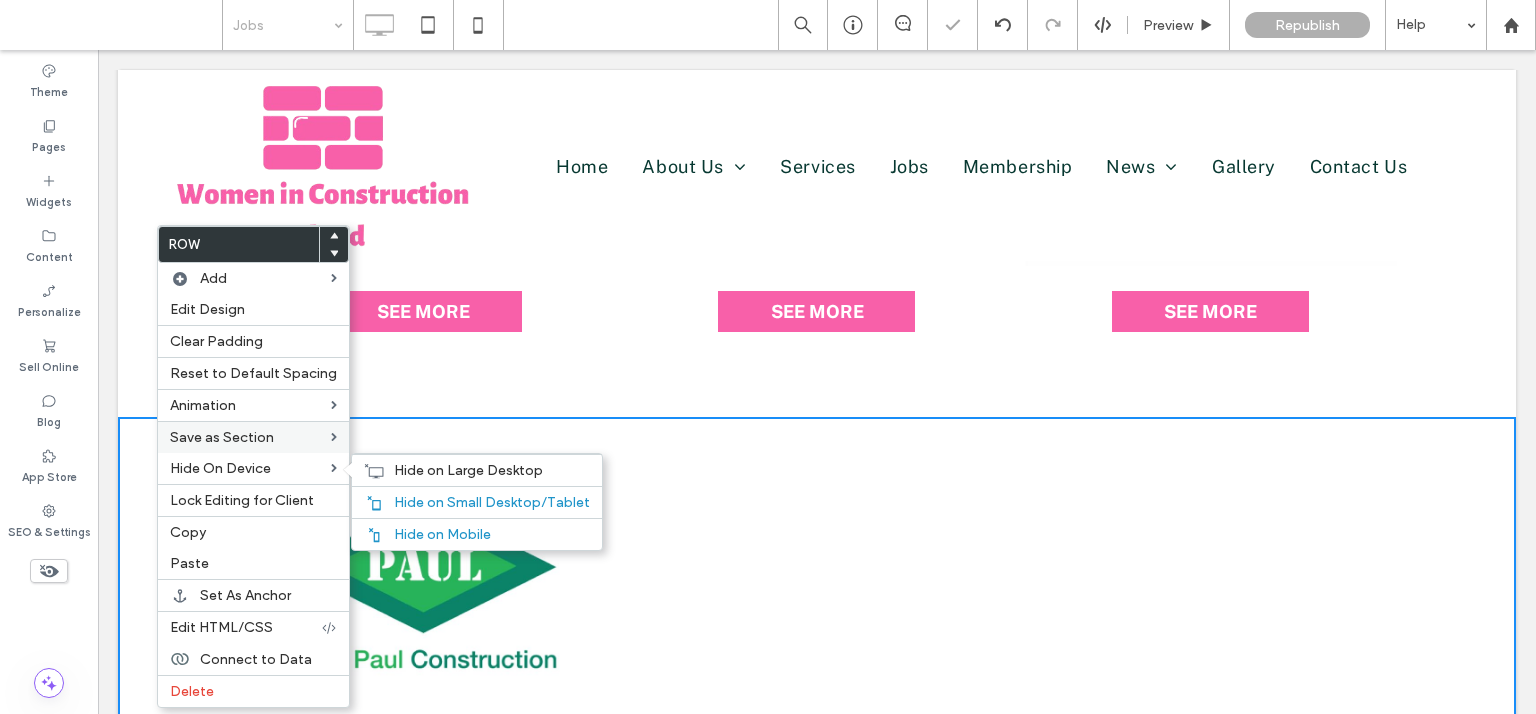 drag, startPoint x: 427, startPoint y: 469, endPoint x: 340, endPoint y: 439, distance: 92.02717 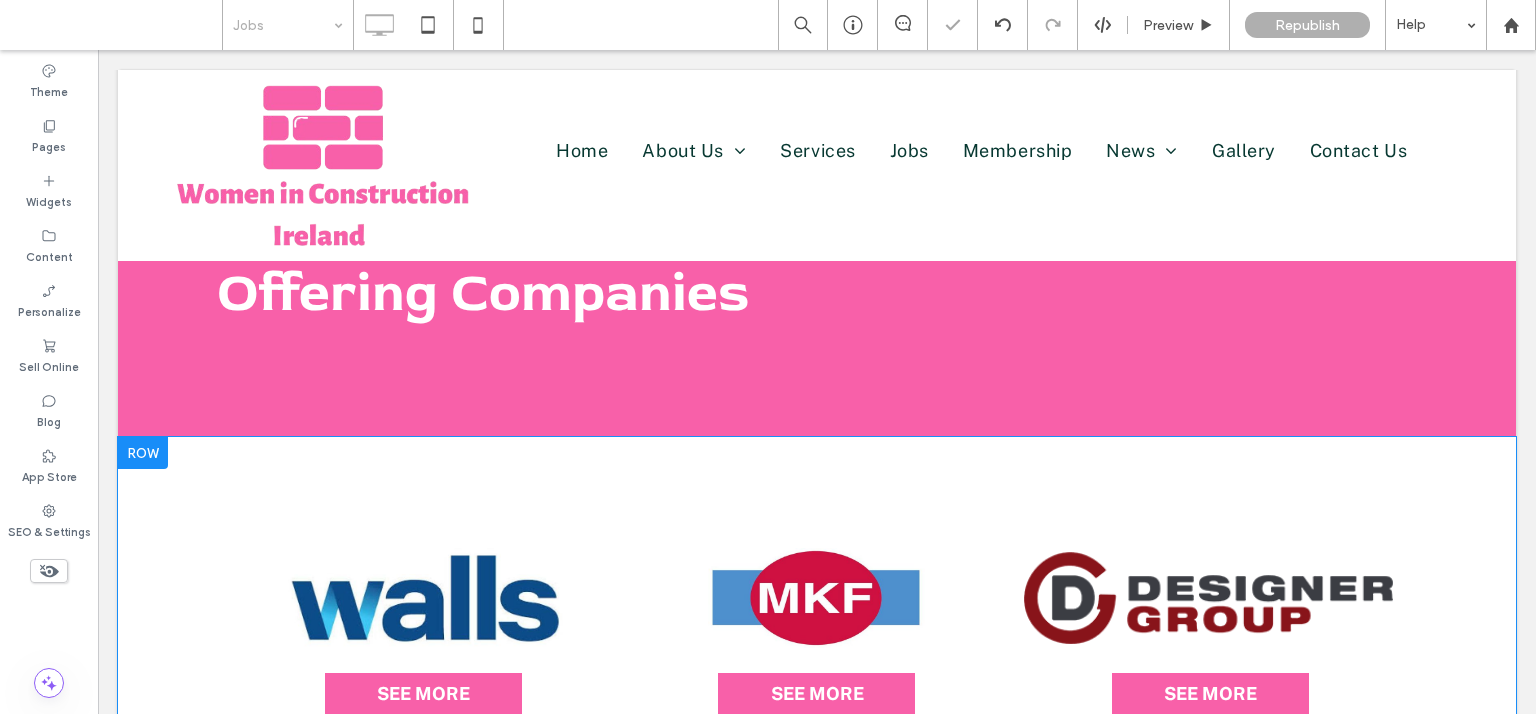 scroll, scrollTop: 0, scrollLeft: 0, axis: both 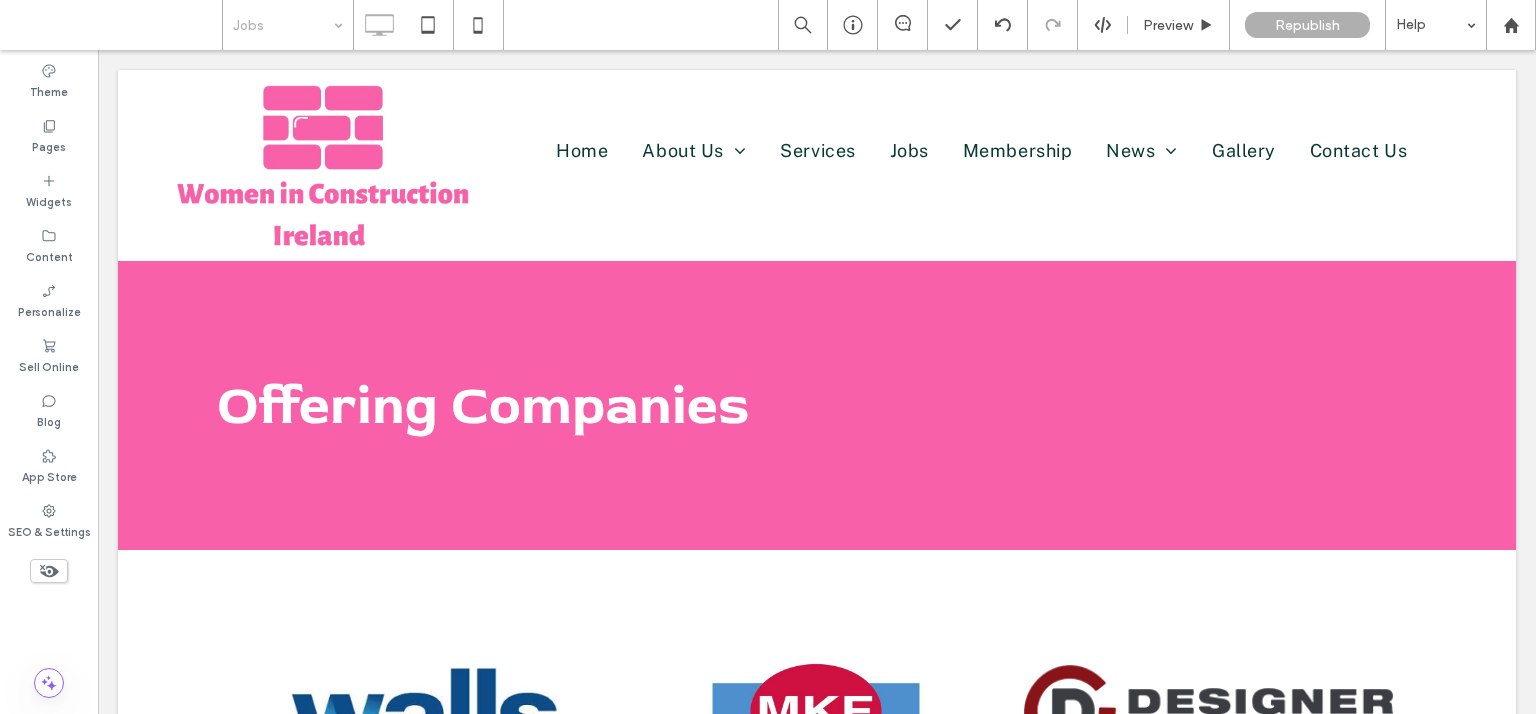 click at bounding box center [283, 25] 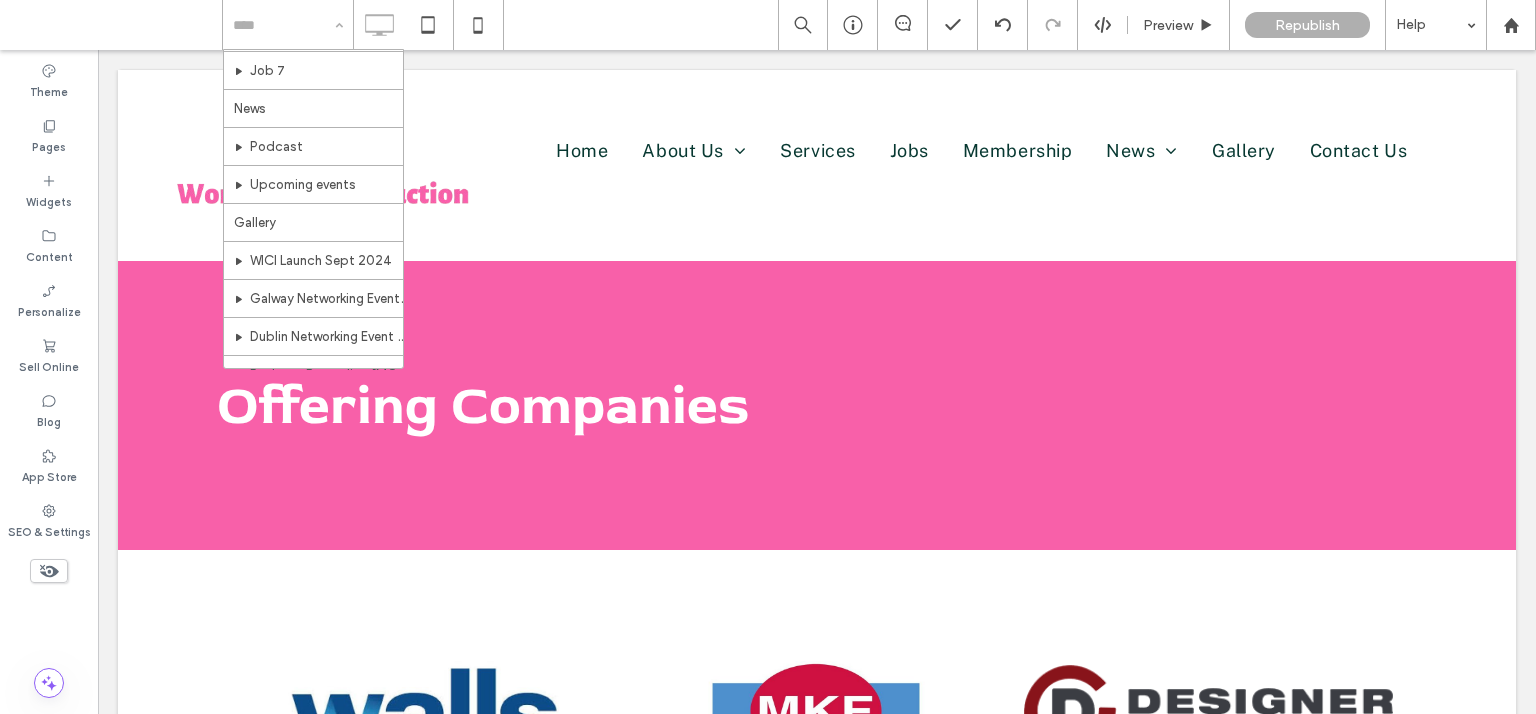 scroll, scrollTop: 931, scrollLeft: 0, axis: vertical 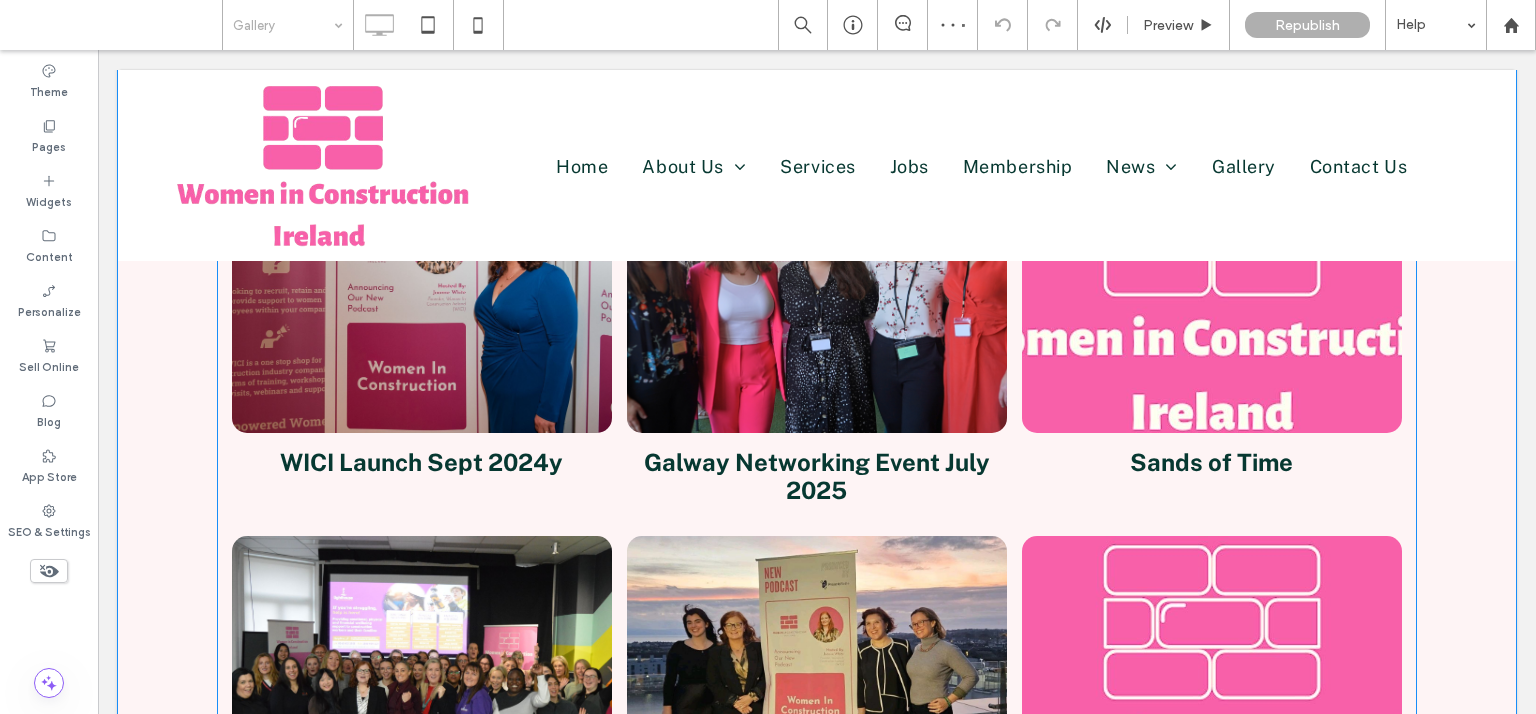click on "WICI Launch Sept 2024y
Breathtaking colors of our planet
Button" at bounding box center (422, 477) 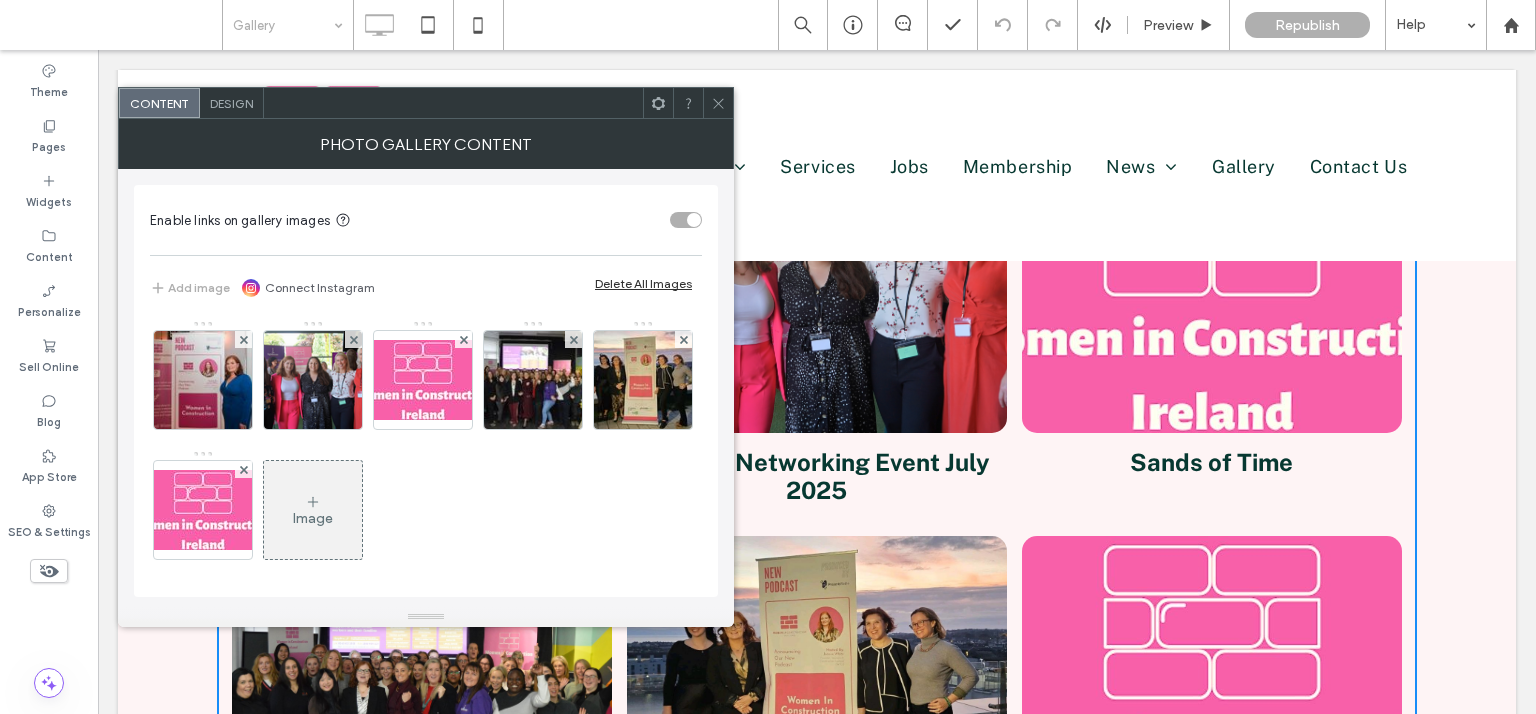 click at bounding box center (203, 380) 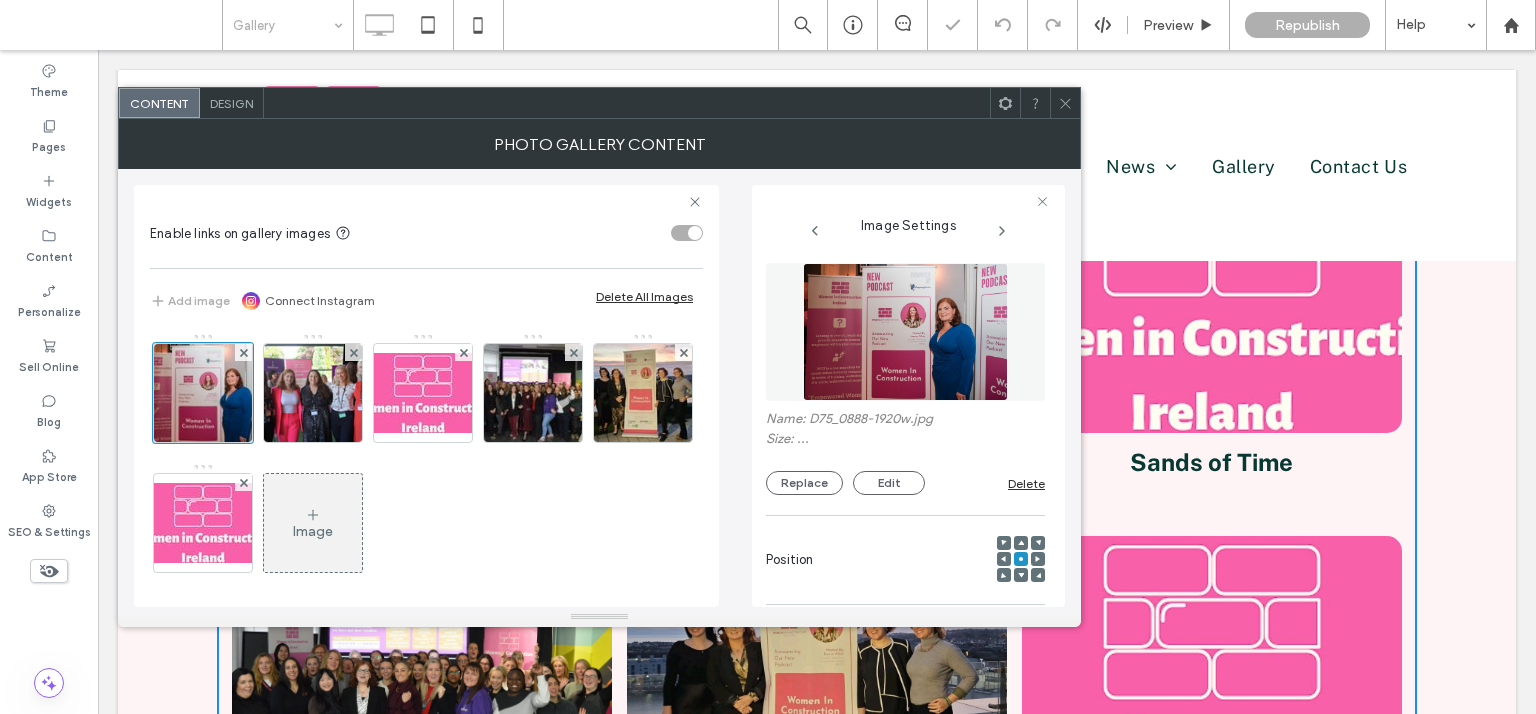 scroll, scrollTop: 0, scrollLeft: 184, axis: horizontal 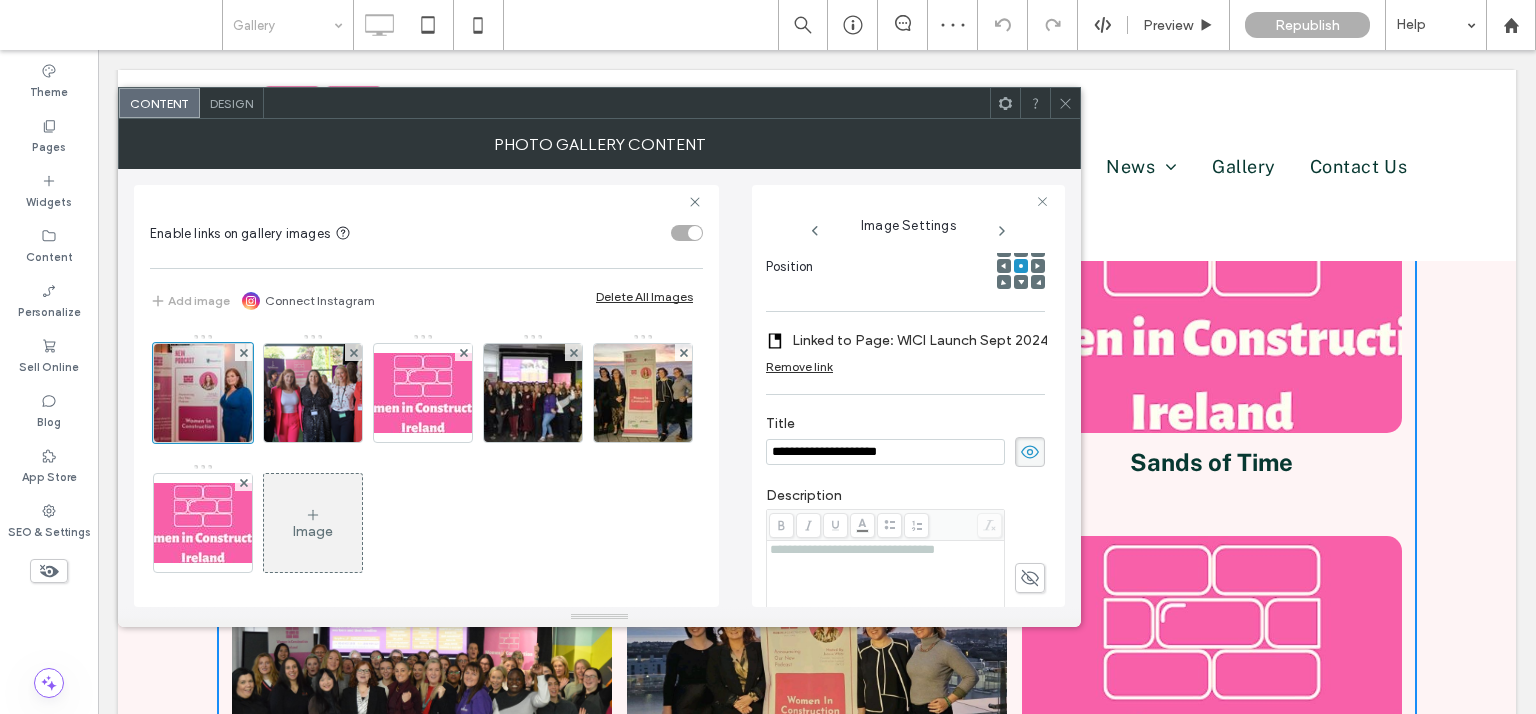 type on "**********" 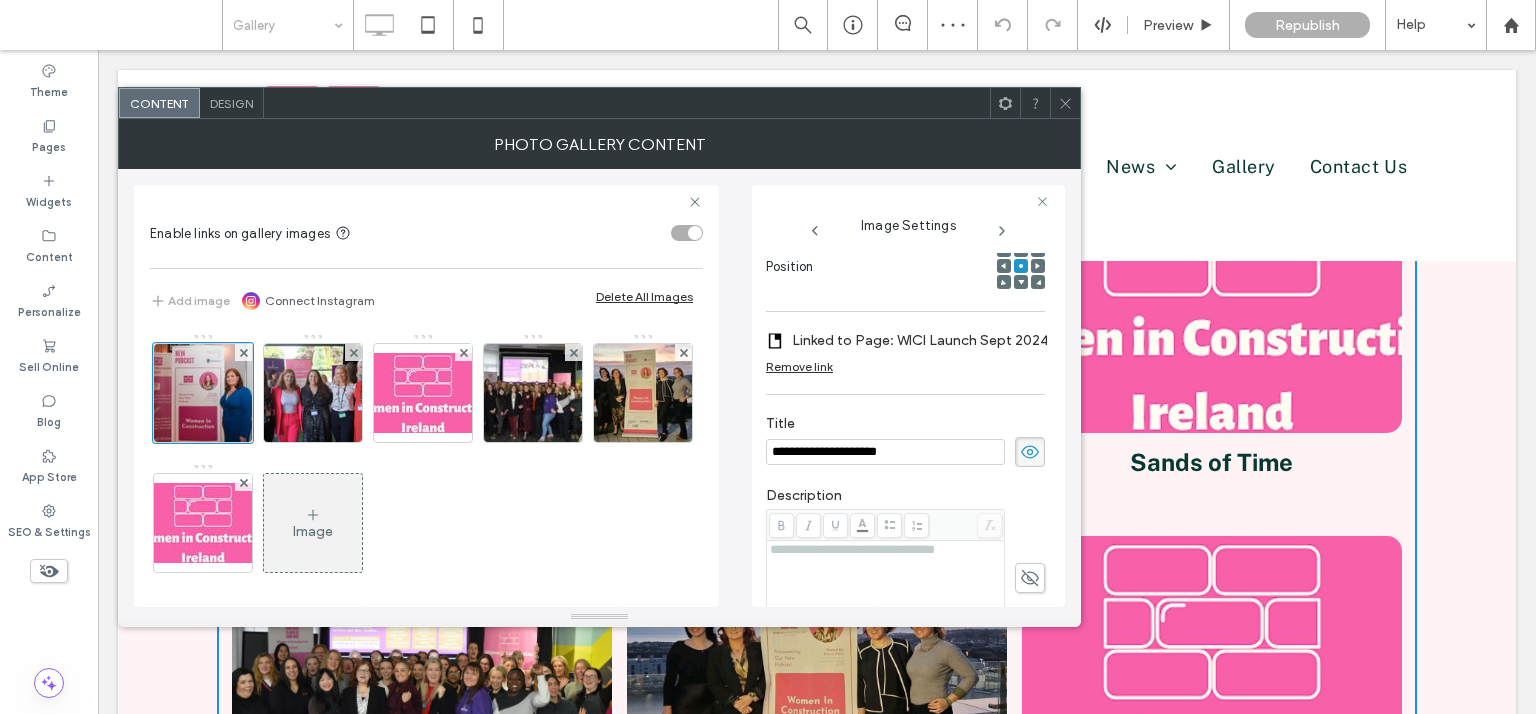 click on "**********" at bounding box center (905, 429) 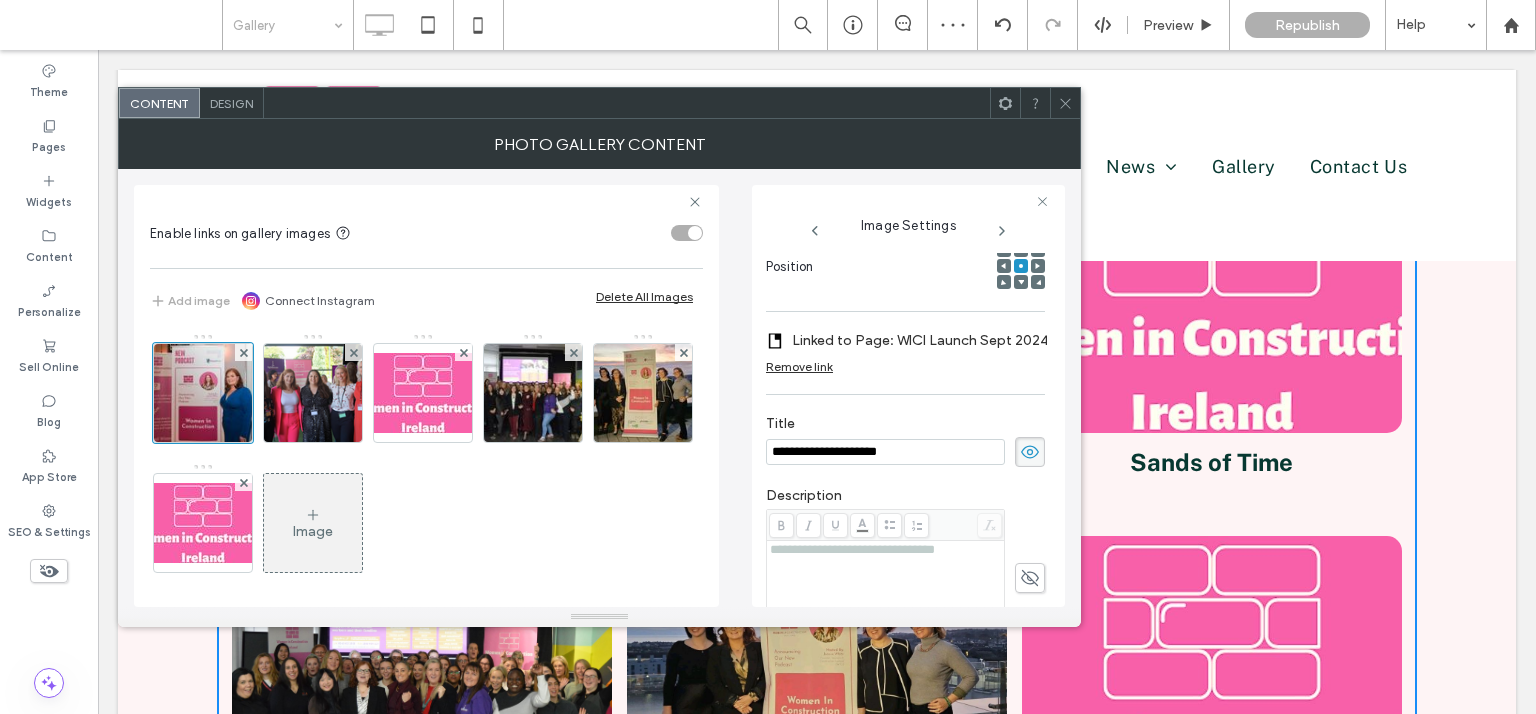 click 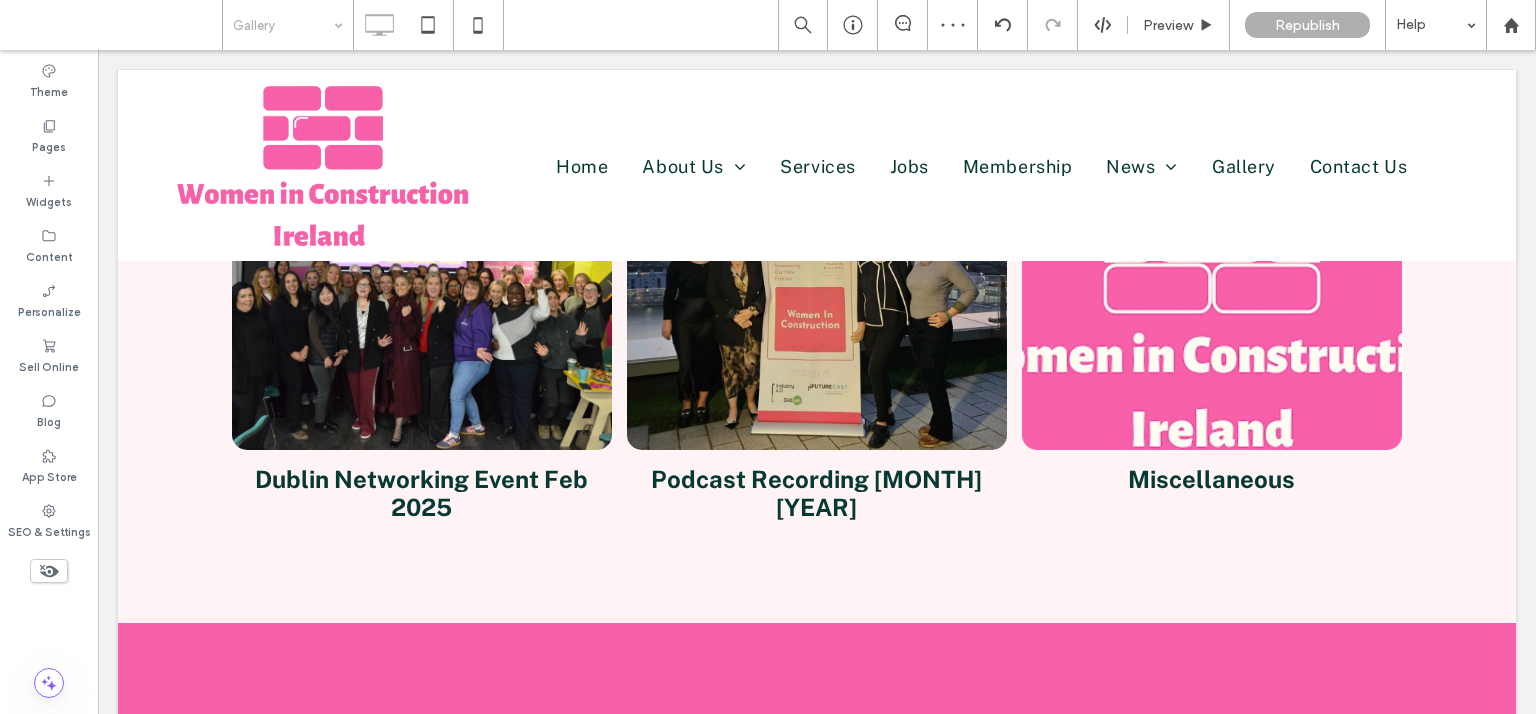 scroll, scrollTop: 691, scrollLeft: 0, axis: vertical 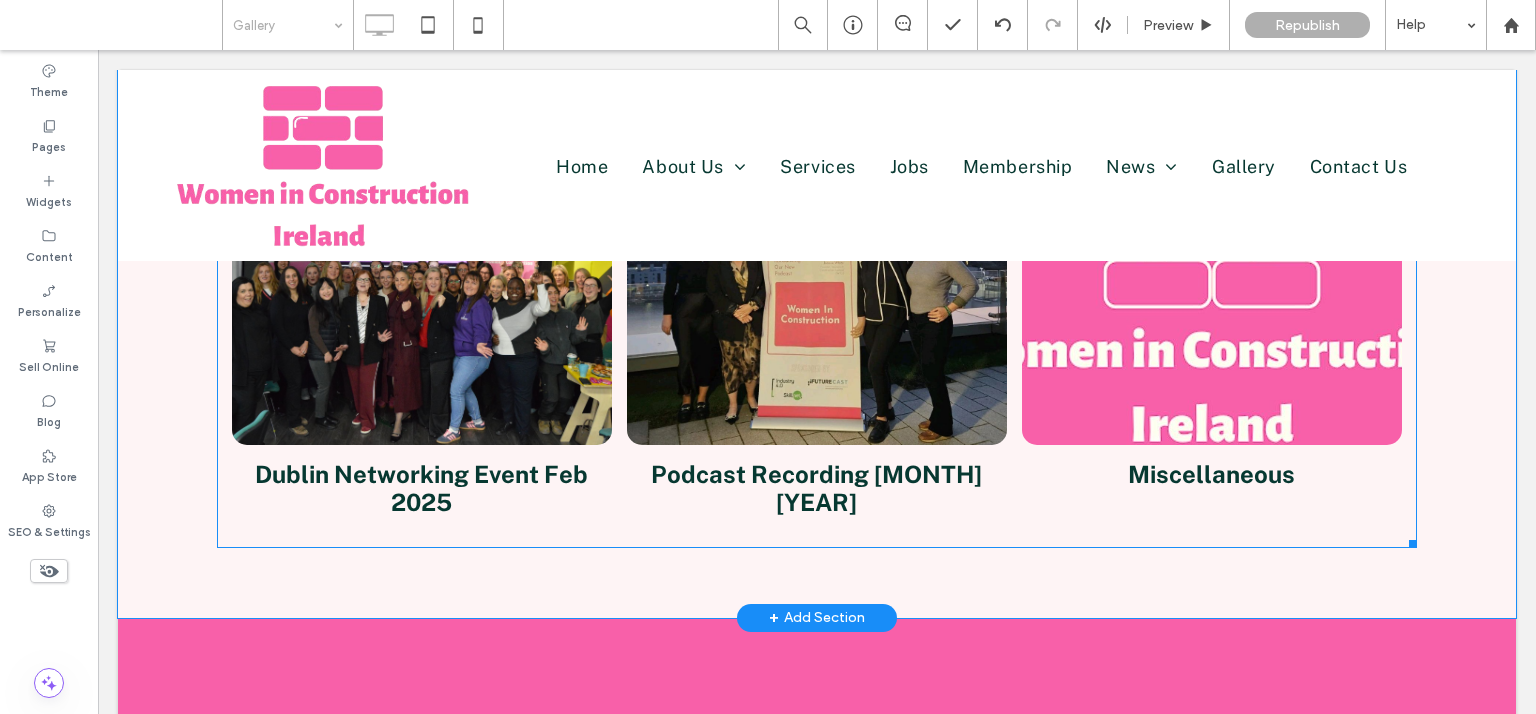 click on "Podcast Recording November 2025" at bounding box center (817, 488) 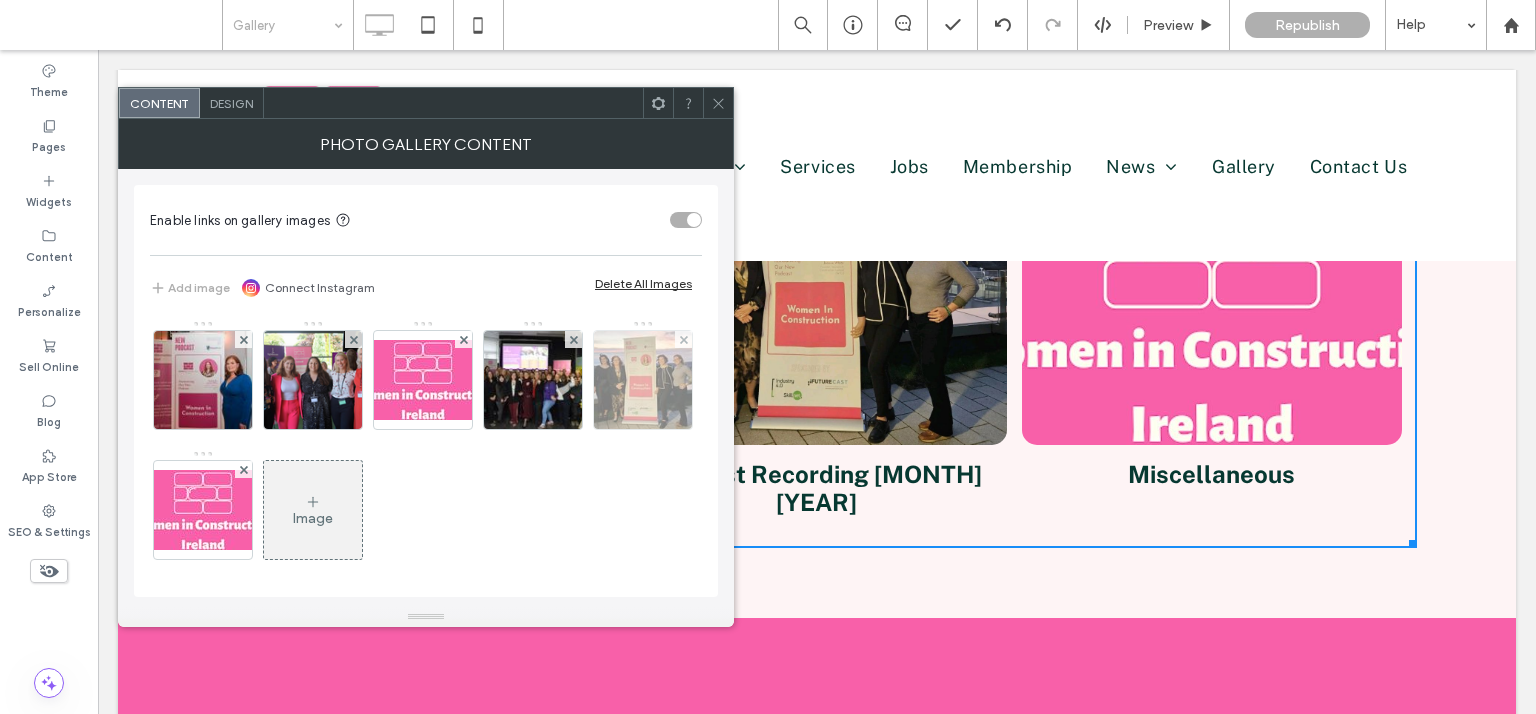 click at bounding box center (643, 380) 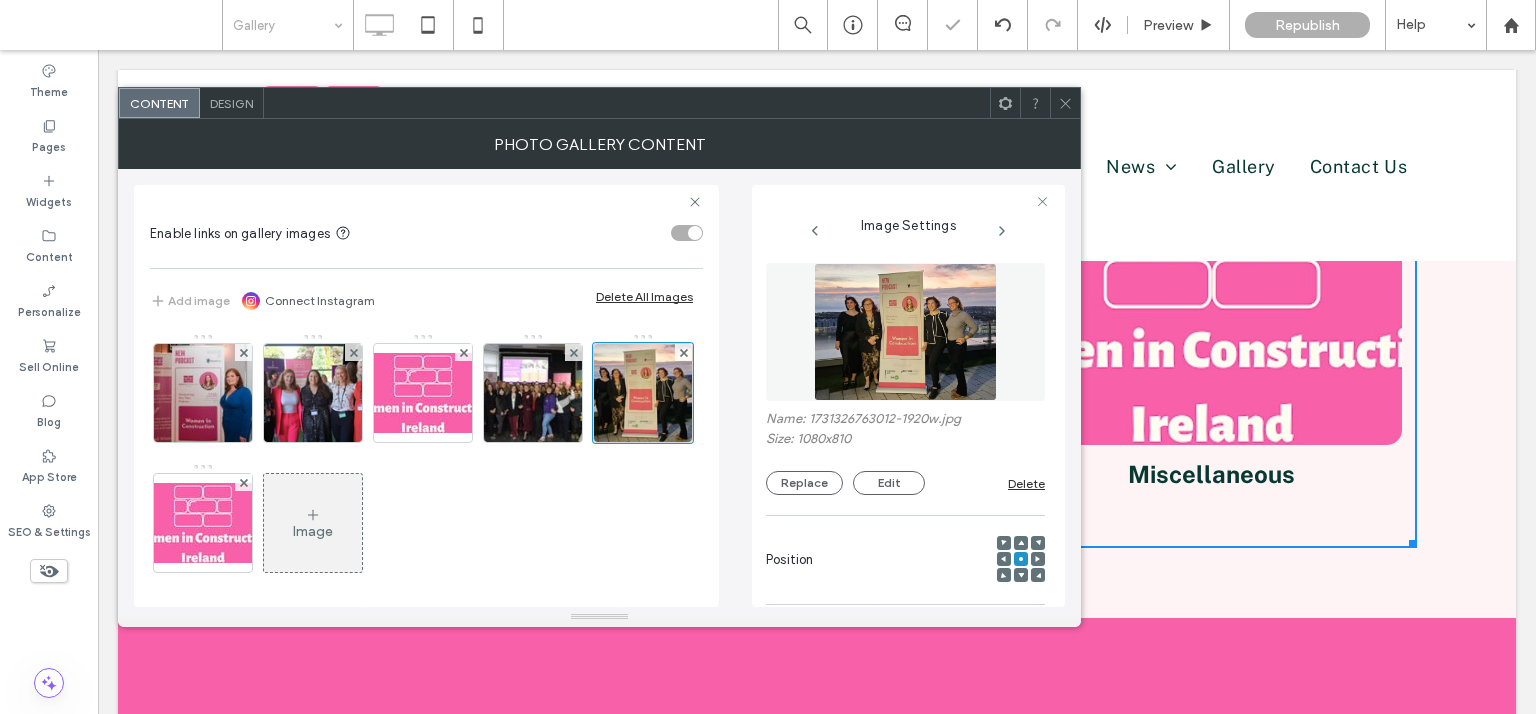 scroll, scrollTop: 0, scrollLeft: 51, axis: horizontal 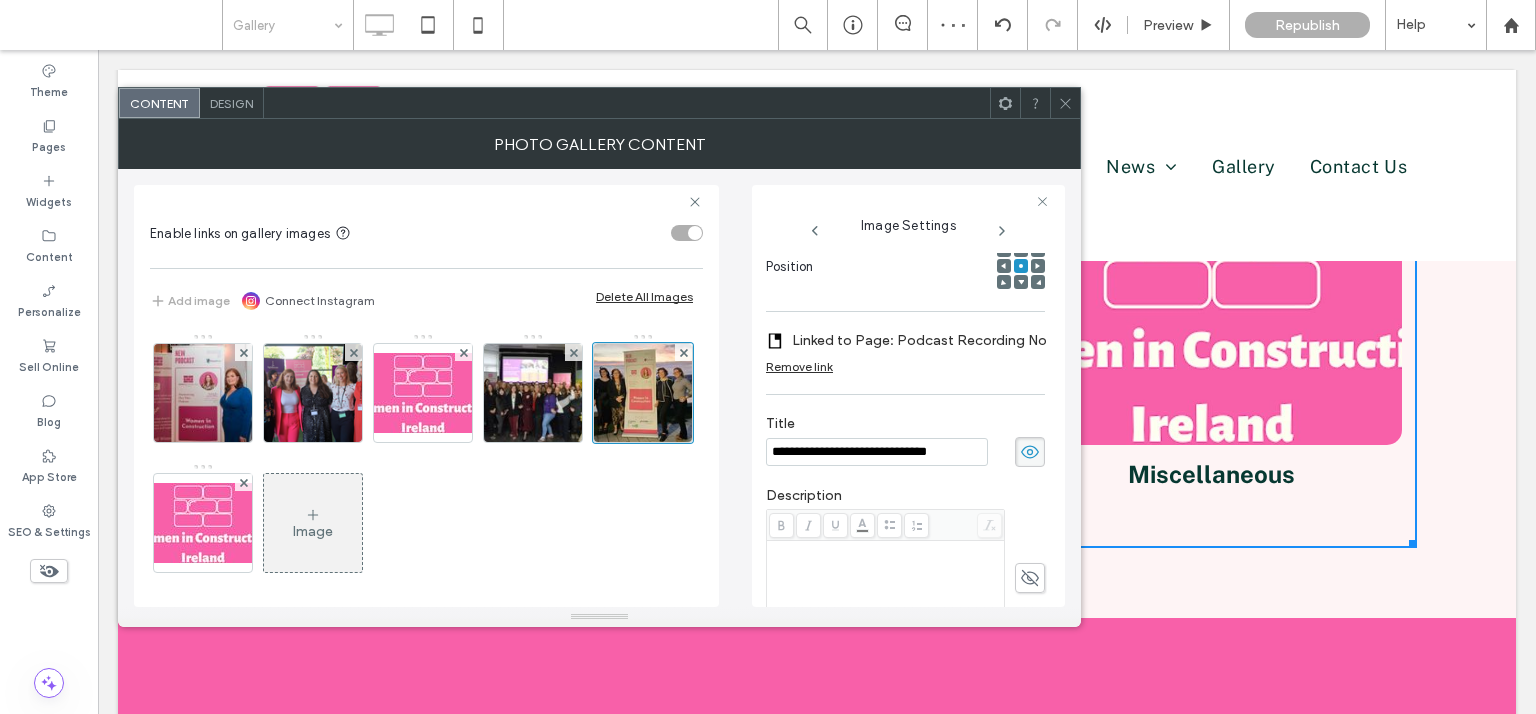 click on "**********" at bounding box center (877, 452) 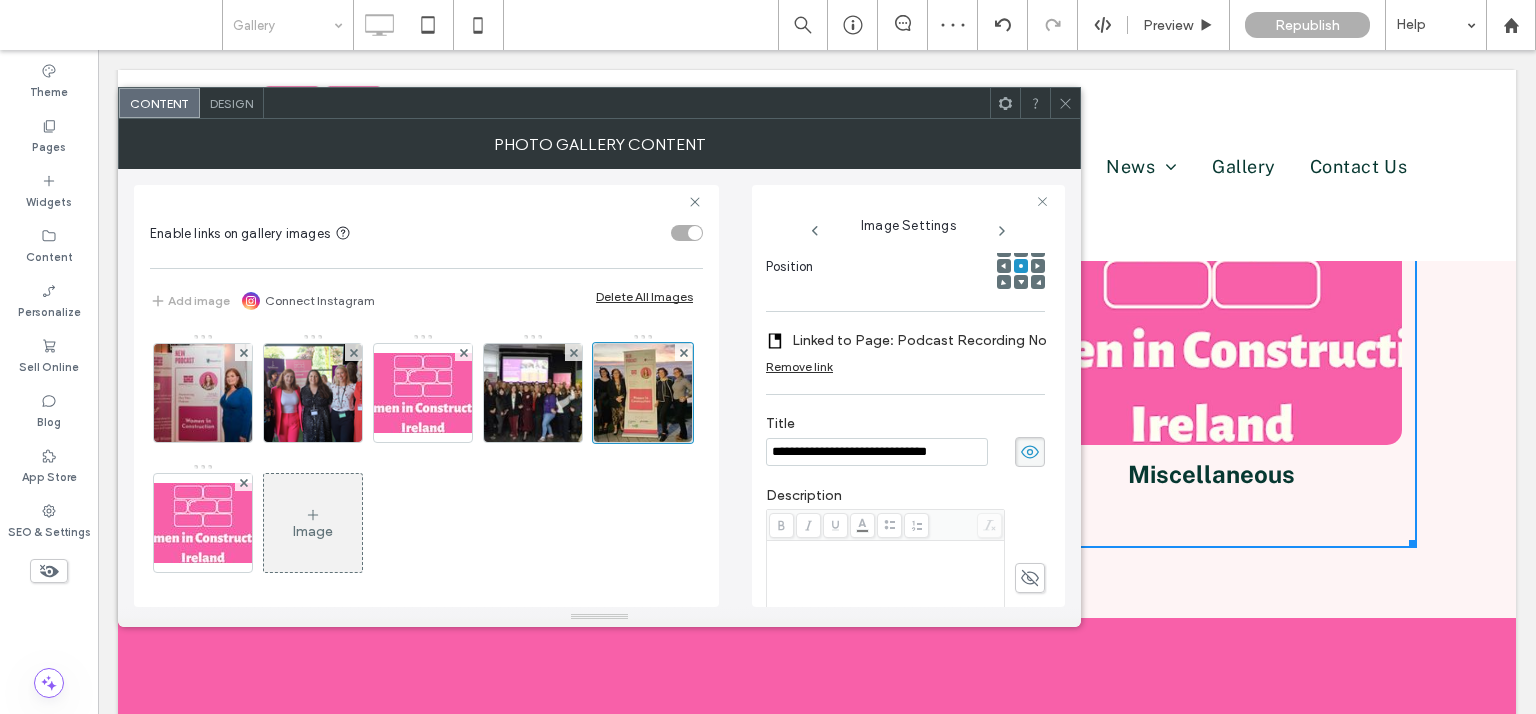 type on "**********" 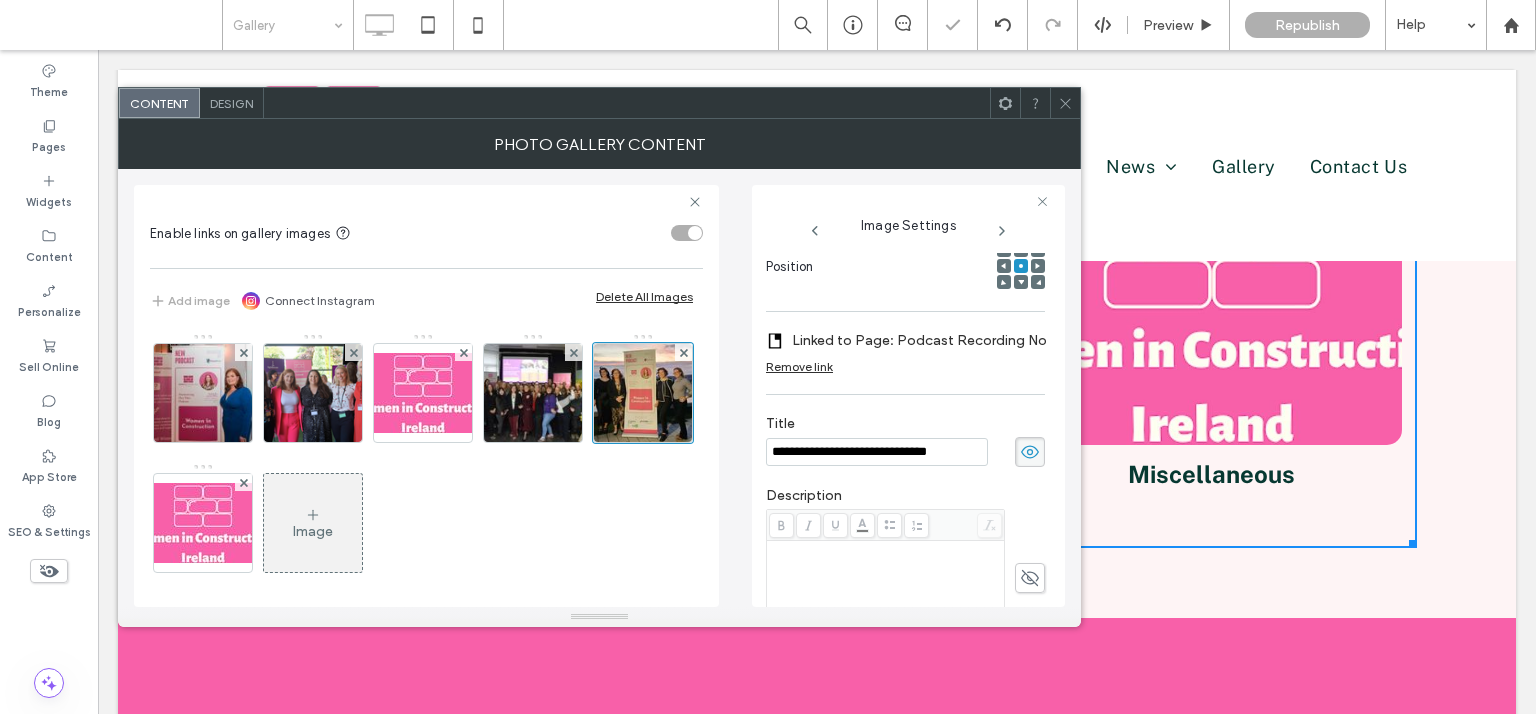 click on "Description" at bounding box center (905, 566) 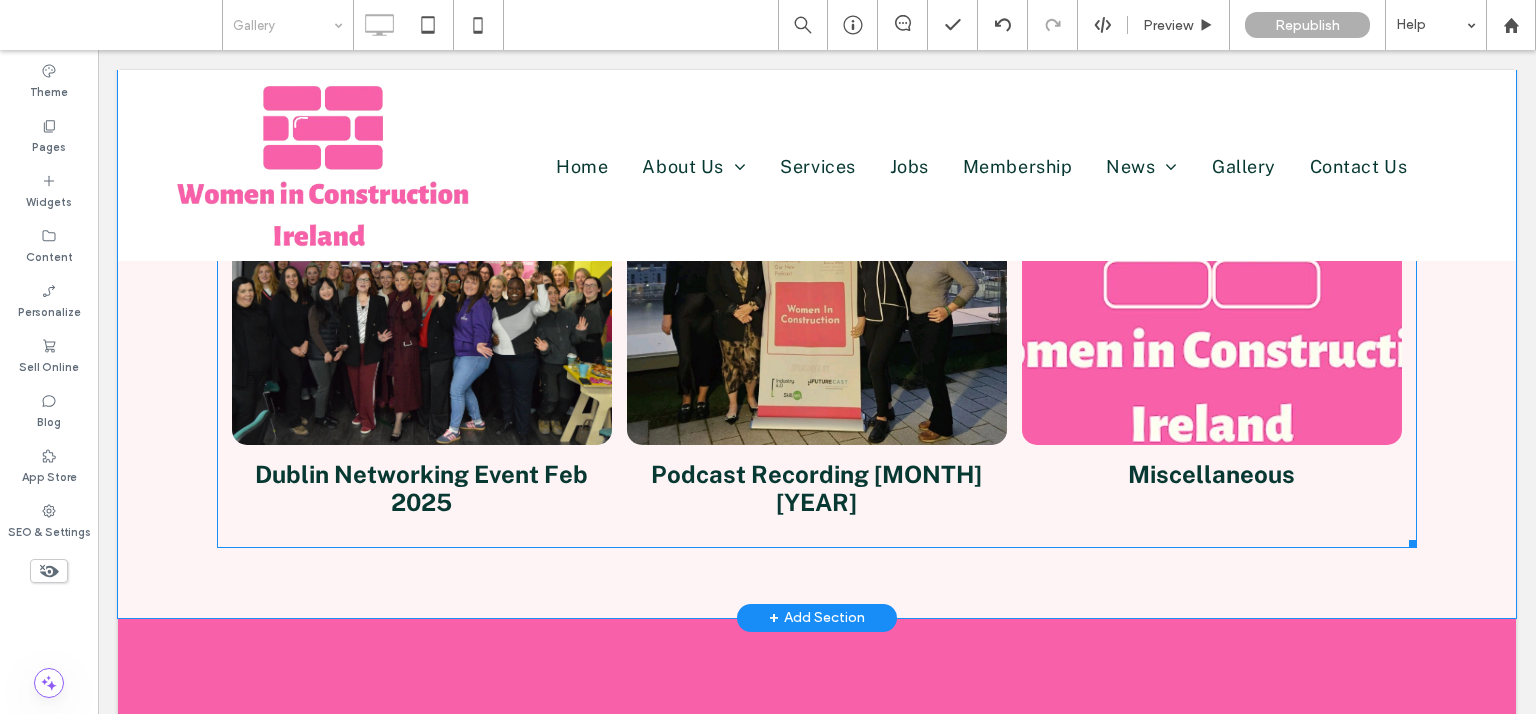 scroll, scrollTop: 273, scrollLeft: 0, axis: vertical 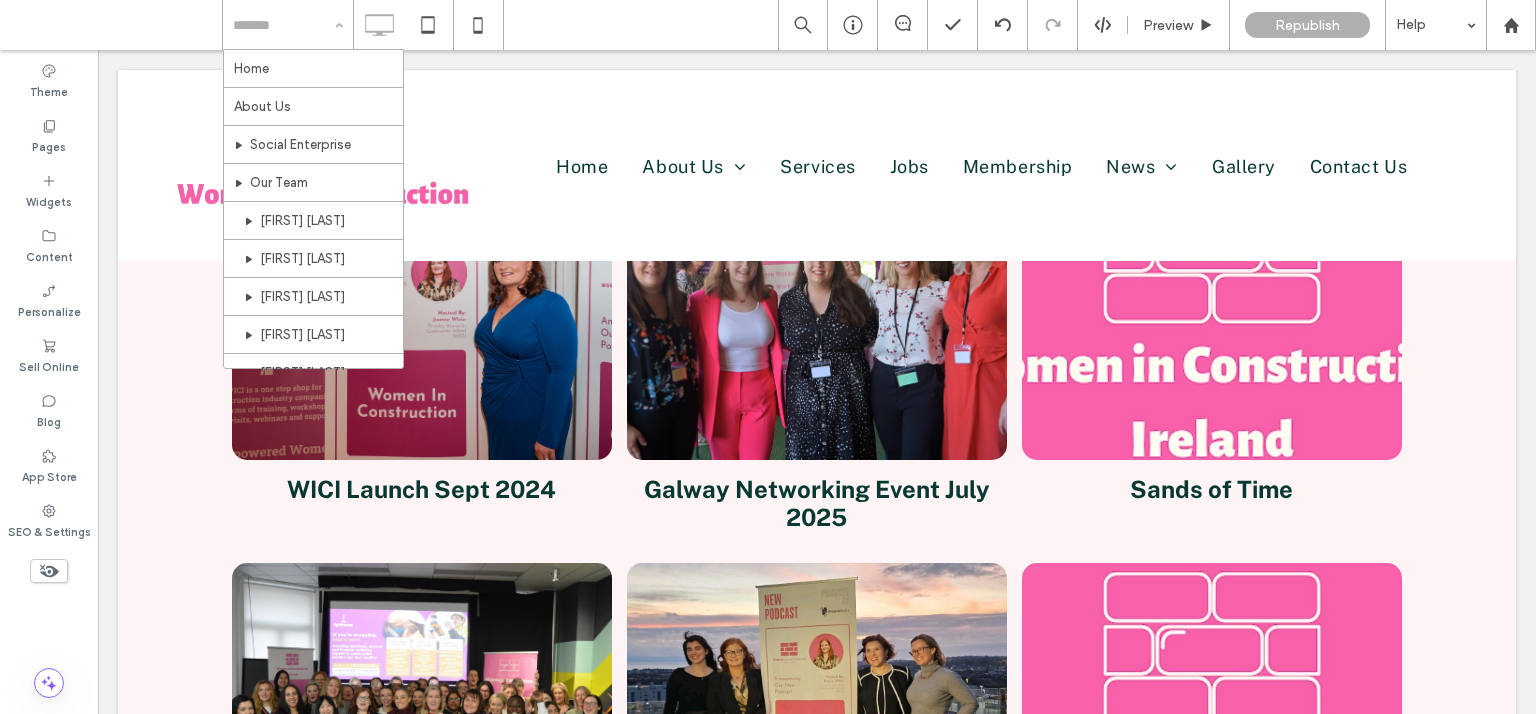 click at bounding box center (283, 25) 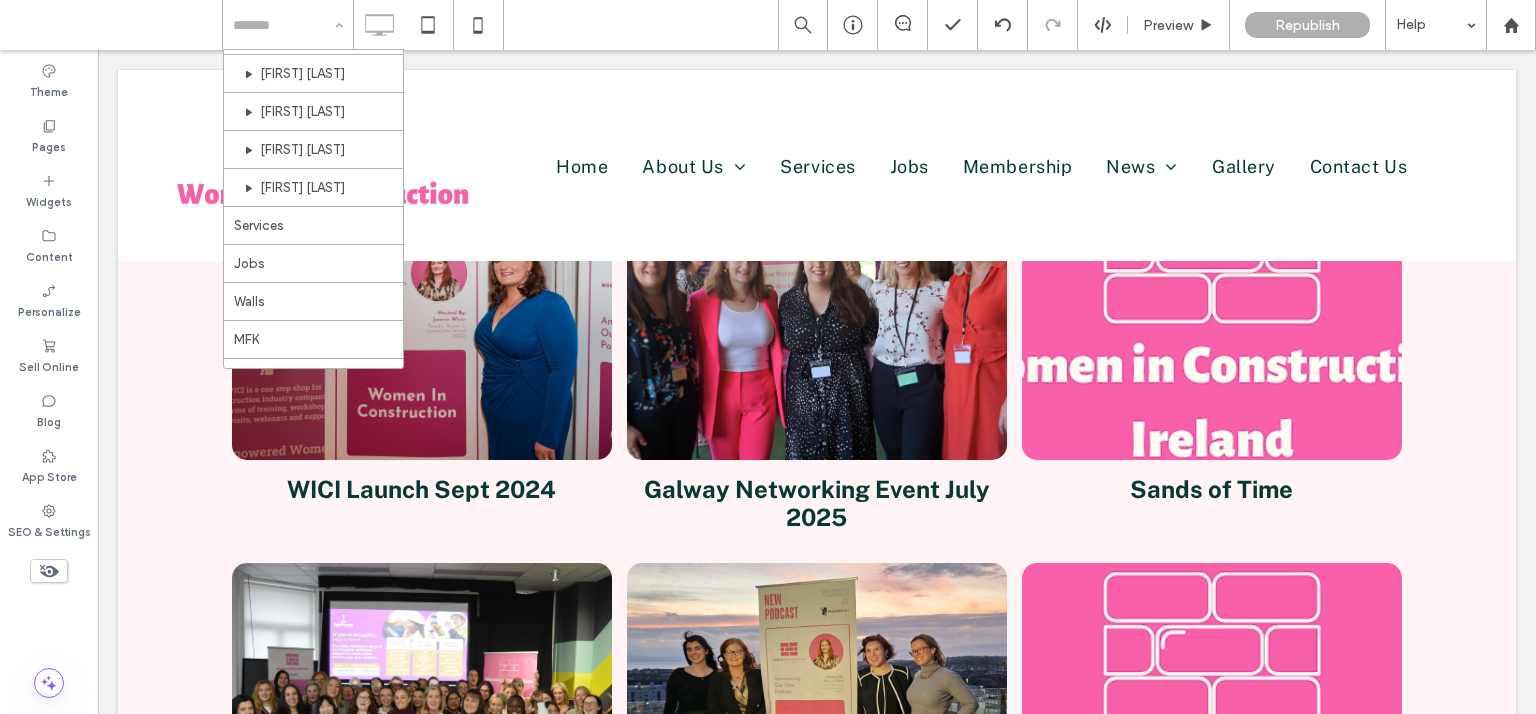 scroll, scrollTop: 0, scrollLeft: 0, axis: both 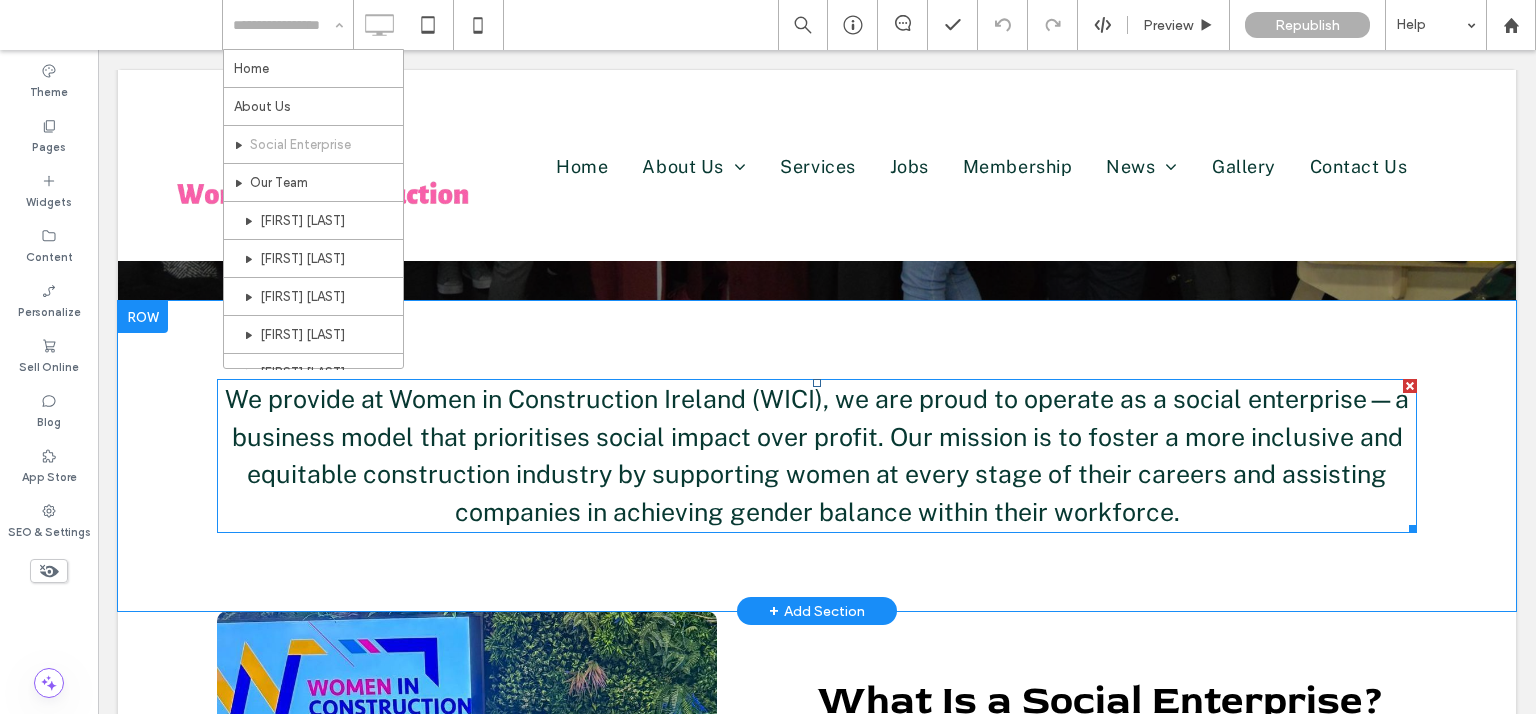 click on "We provide at Women in Construction Ireland (WICI), we are proud to operate as a social enterprise—a business model that prioritises social impact over profit. Our mission is to foster a more inclusive and equitable construction industry by supporting women at every stage of their careers and assisting companies in achieving gender balance within their workforce." at bounding box center [817, 455] 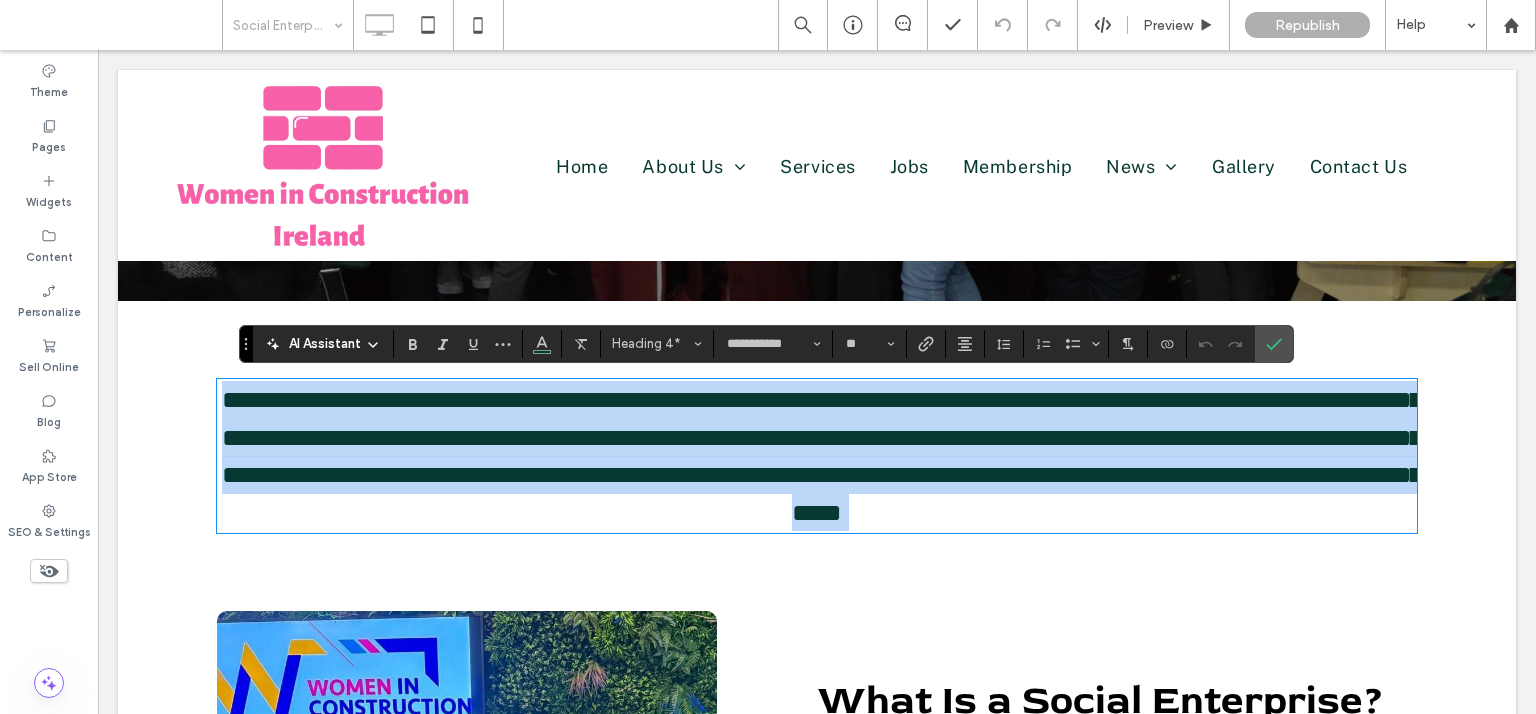 click on "**********" at bounding box center (822, 456) 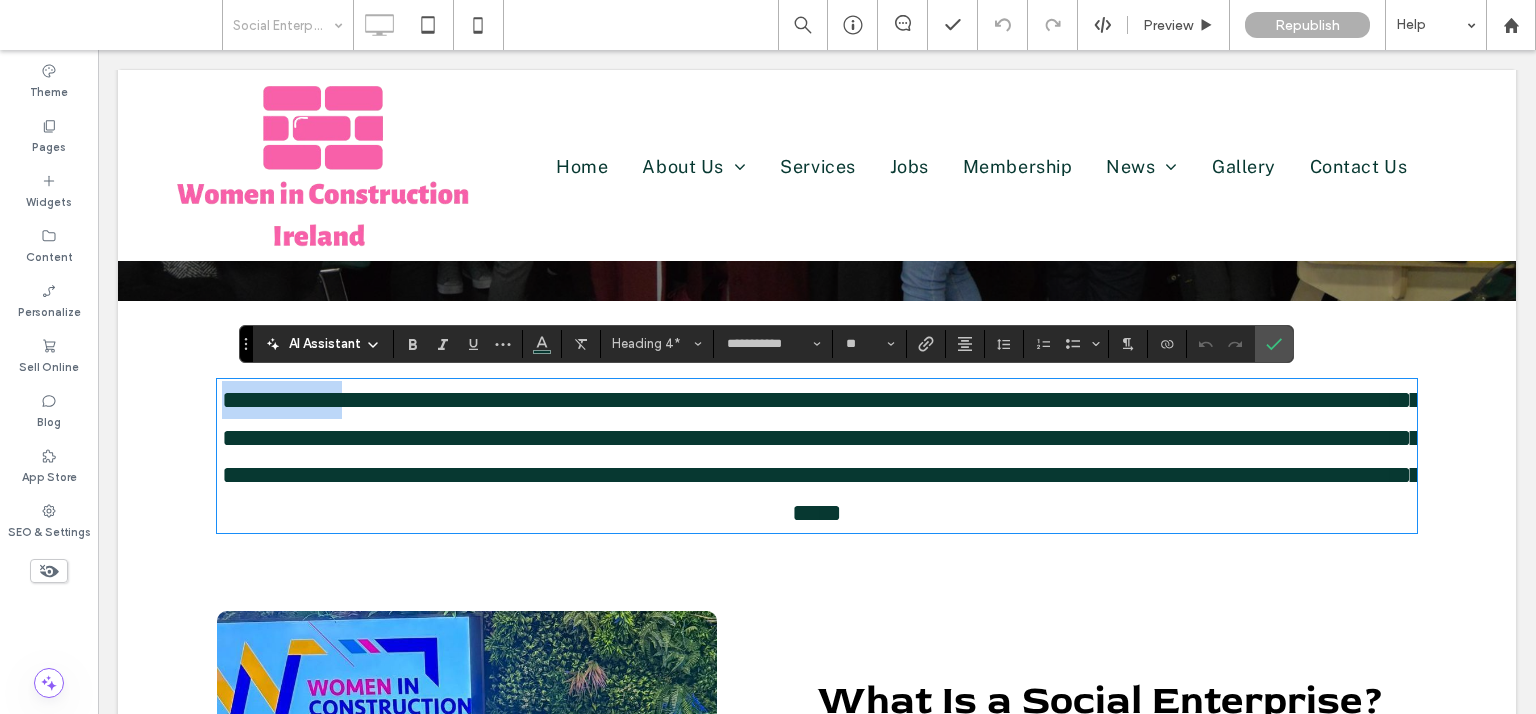drag, startPoint x: 370, startPoint y: 404, endPoint x: 216, endPoint y: 393, distance: 154.39236 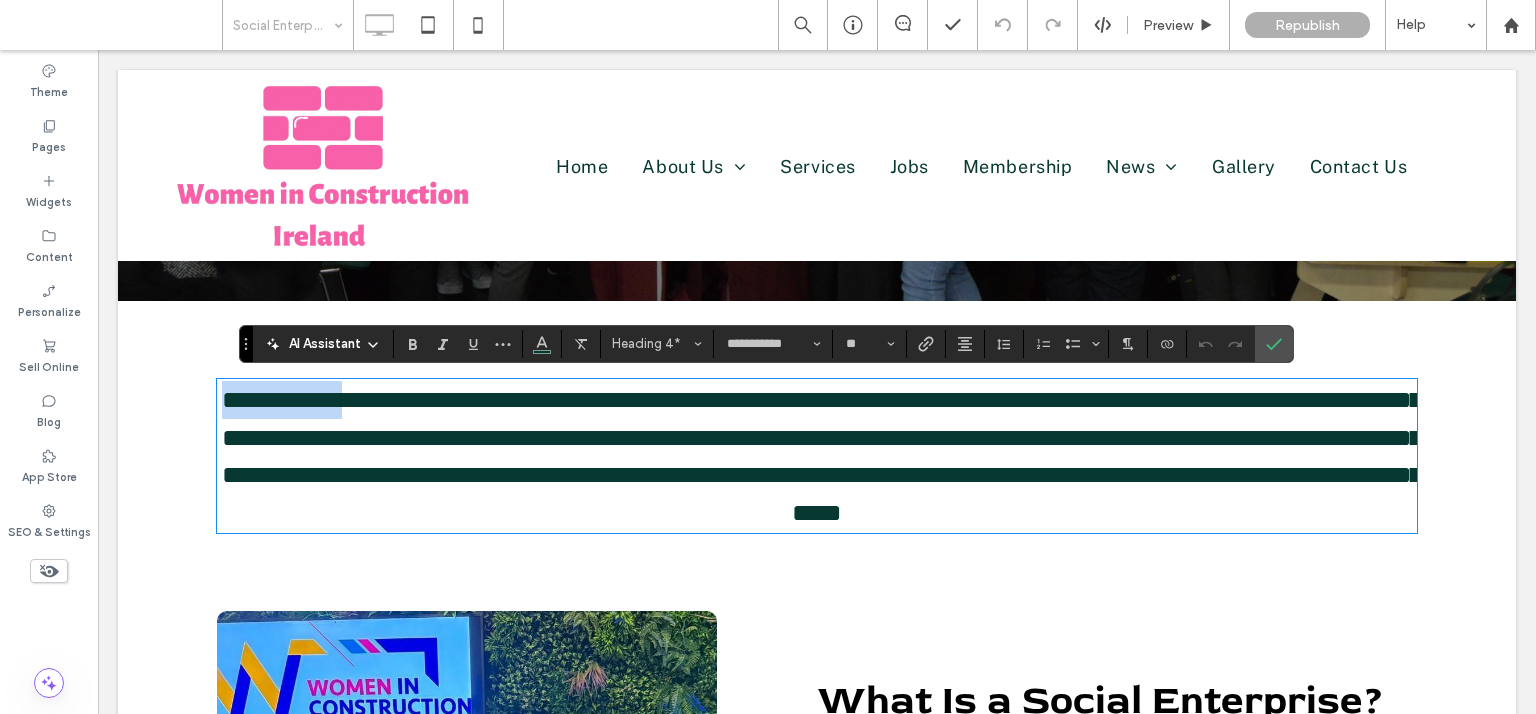 type 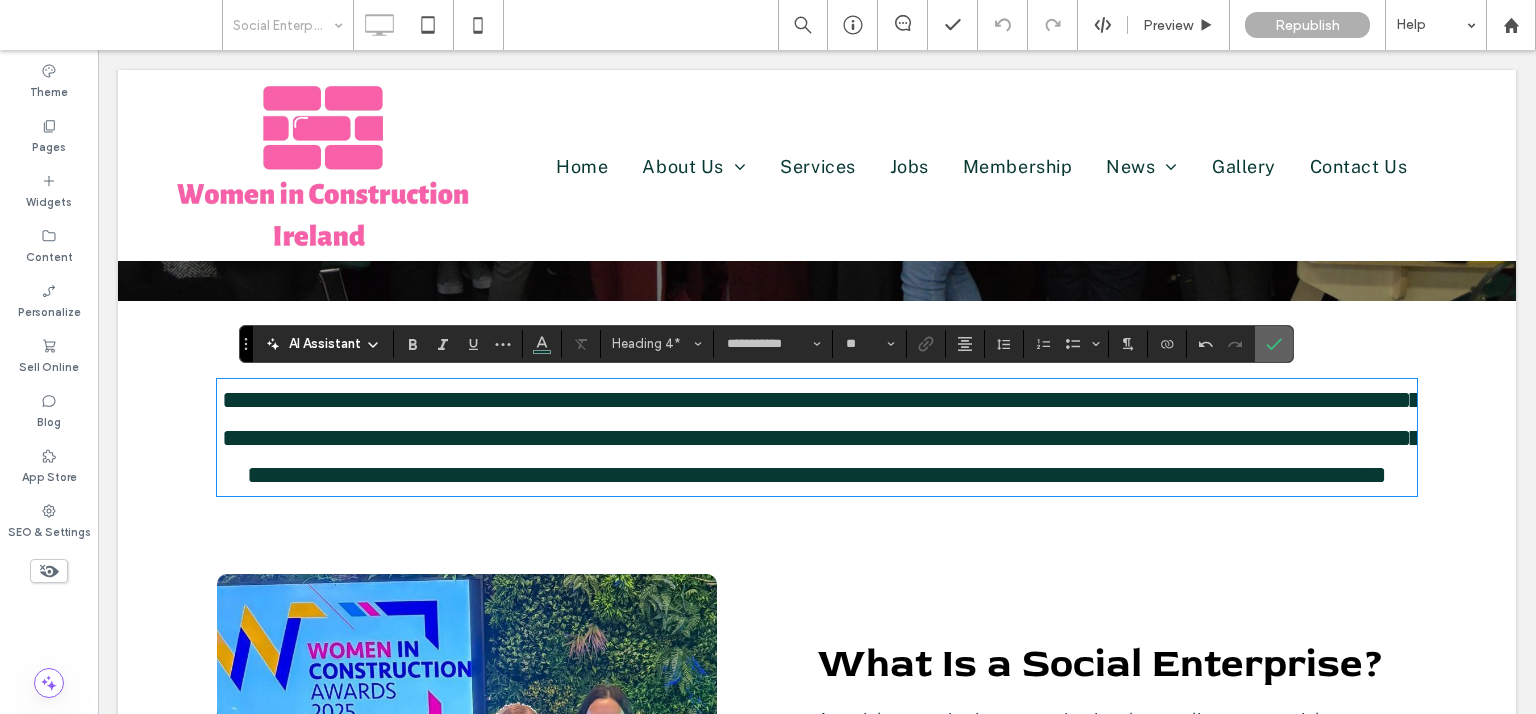 click at bounding box center [1274, 344] 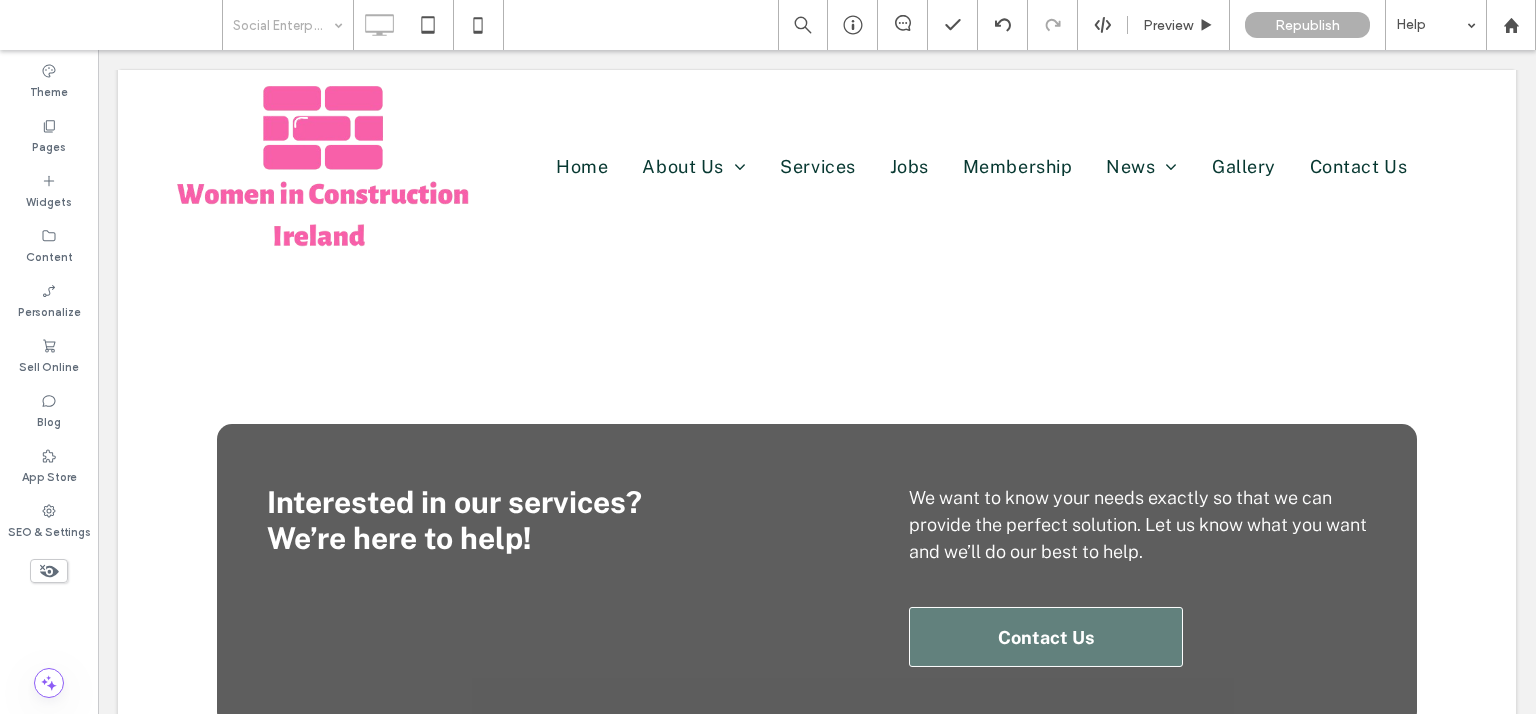 scroll, scrollTop: 2161, scrollLeft: 0, axis: vertical 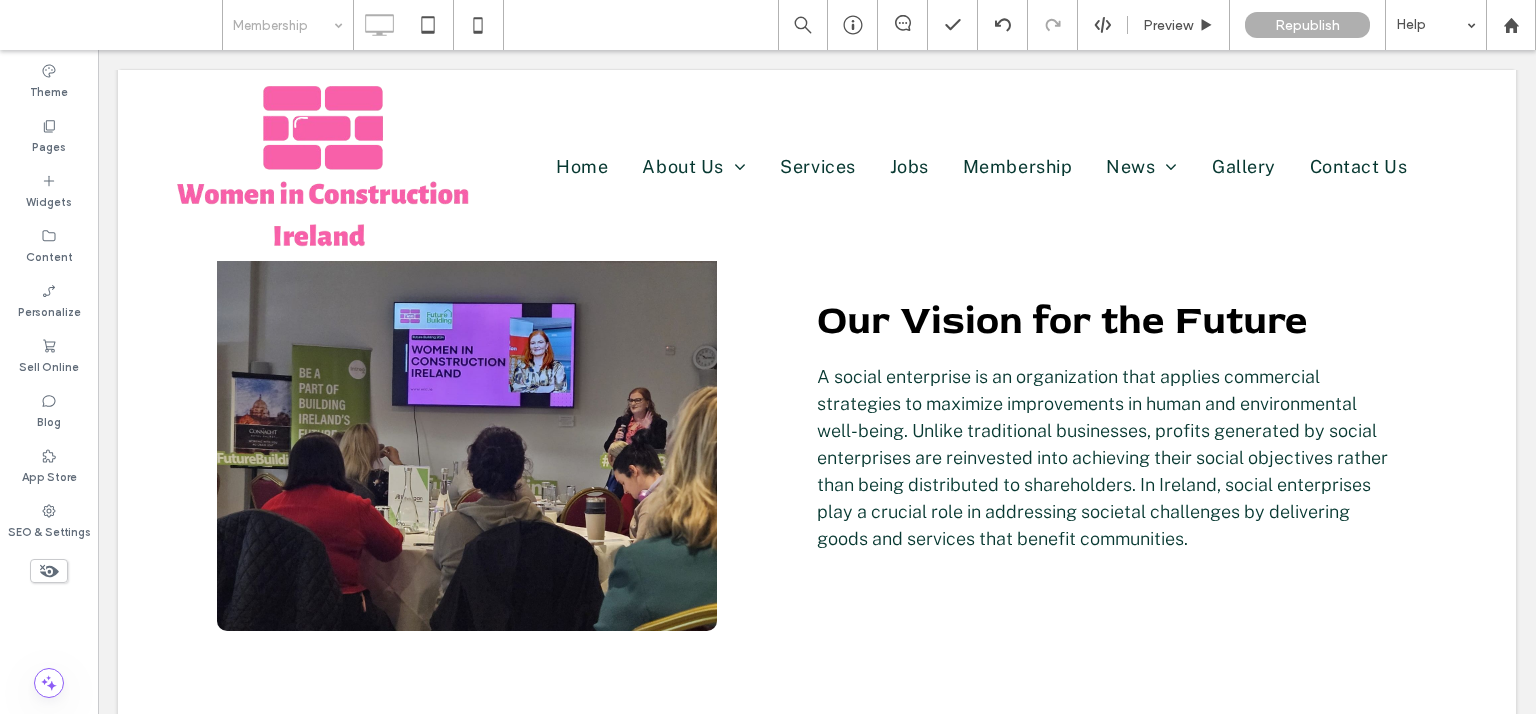 drag, startPoint x: 279, startPoint y: 286, endPoint x: 308, endPoint y: 252, distance: 44.687805 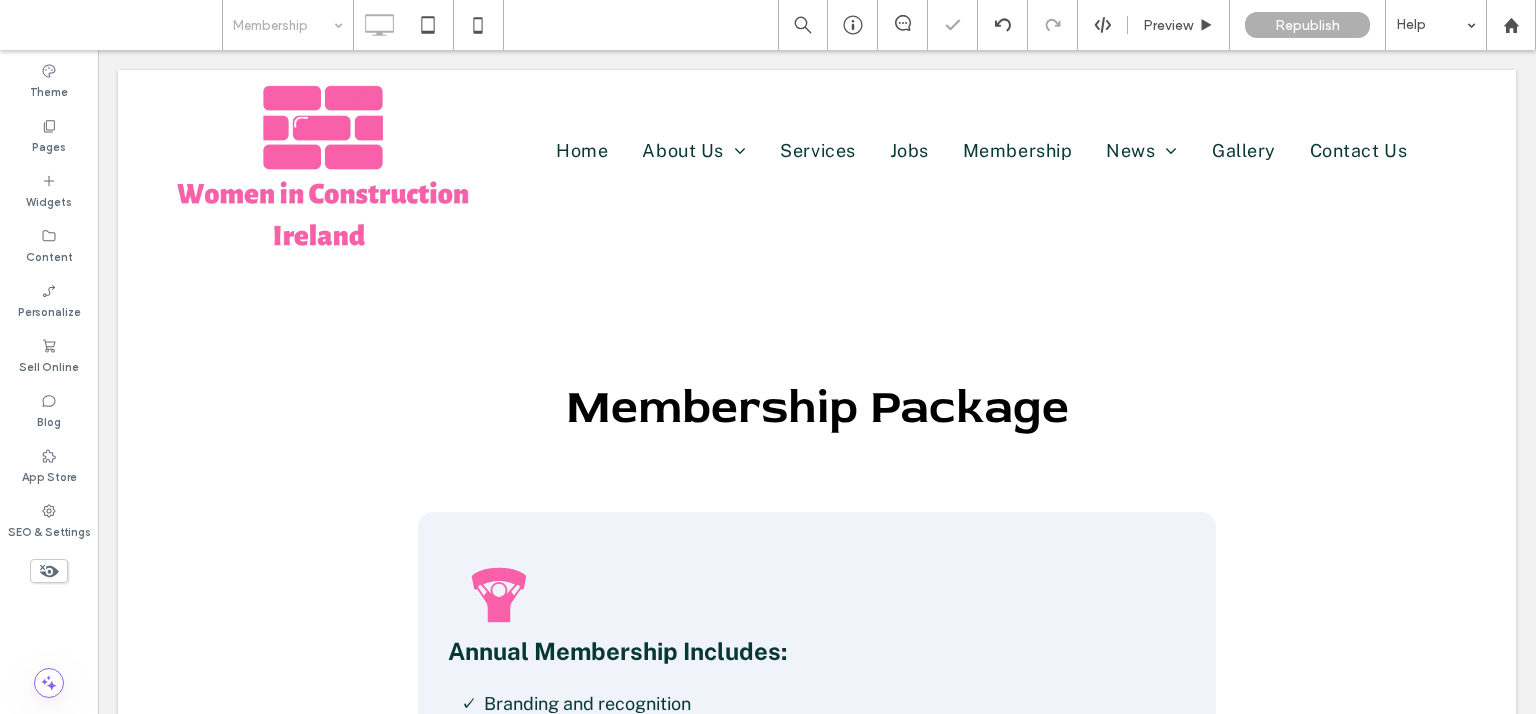scroll, scrollTop: 0, scrollLeft: 0, axis: both 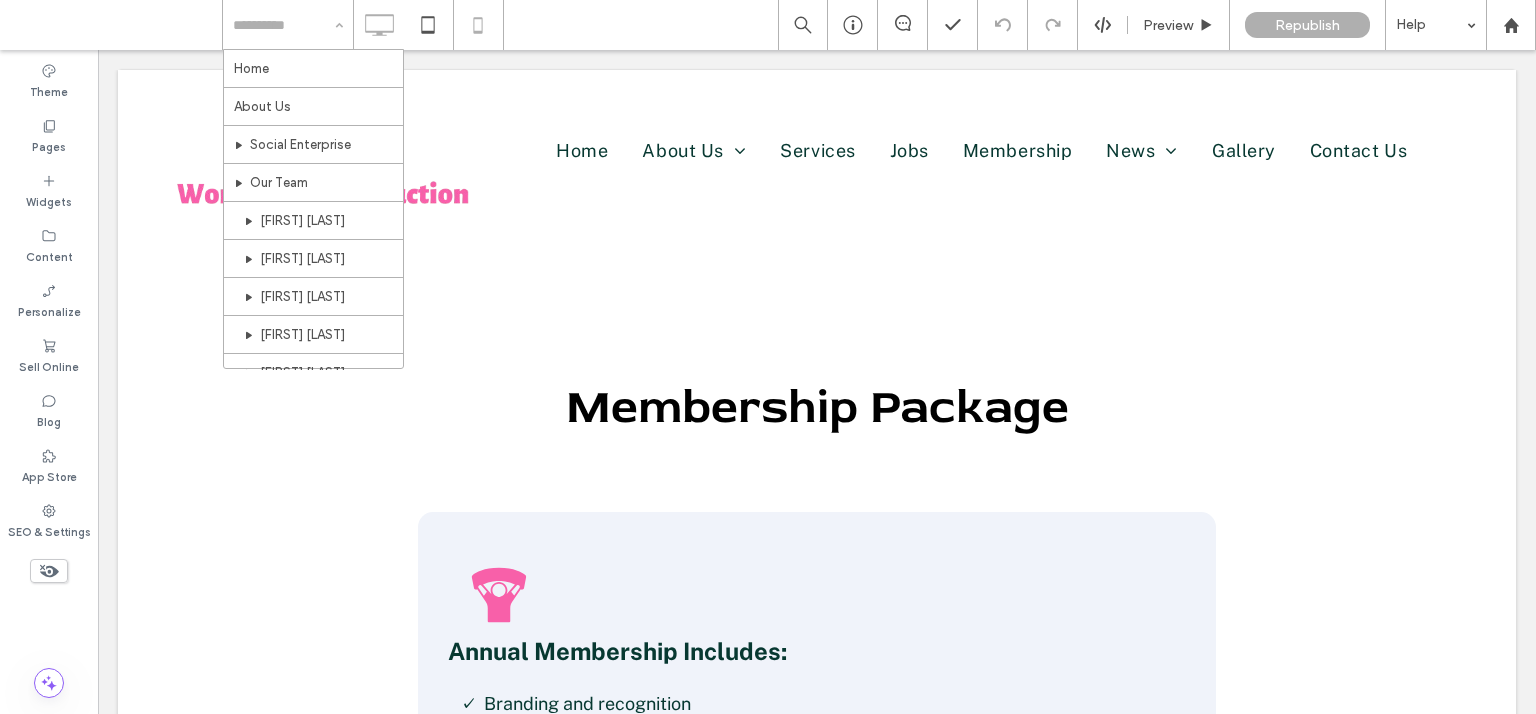 click 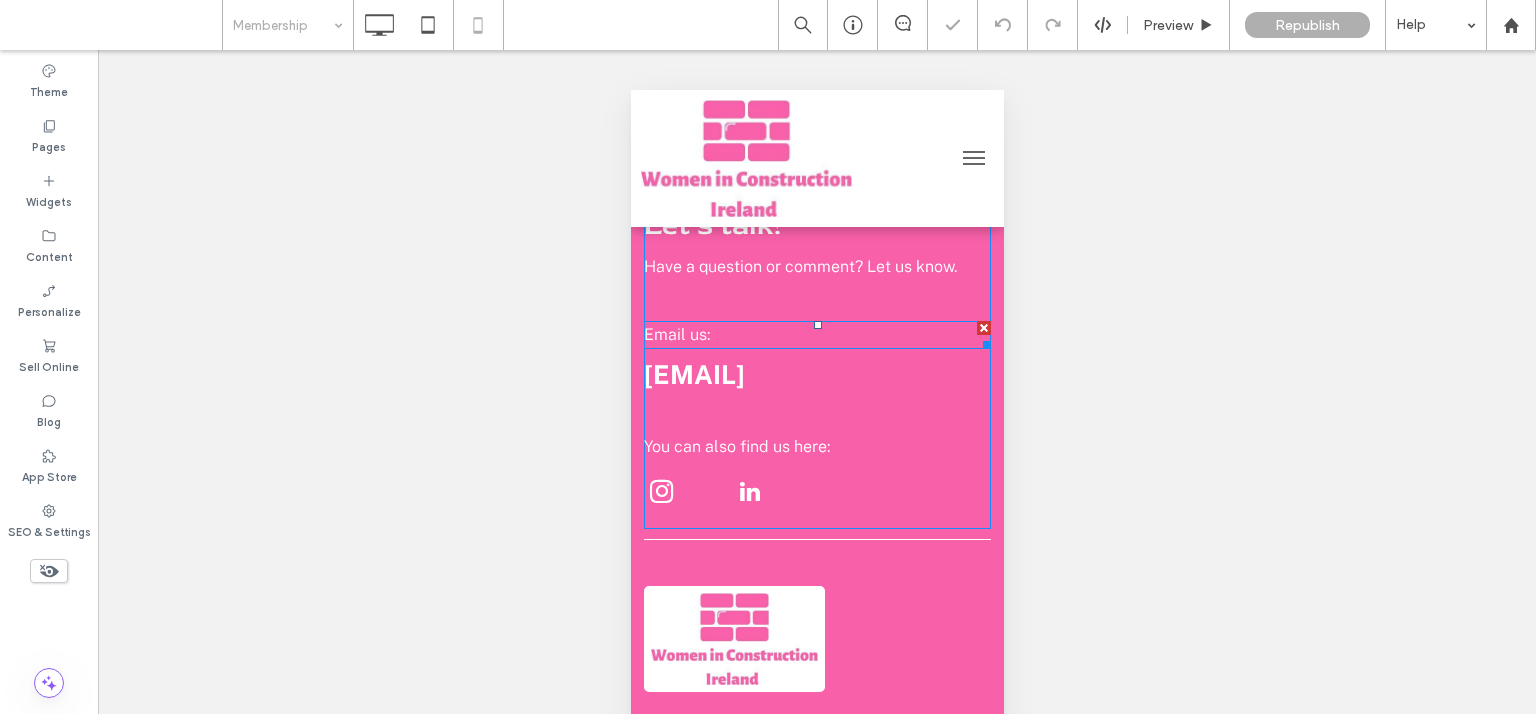 scroll, scrollTop: 0, scrollLeft: 0, axis: both 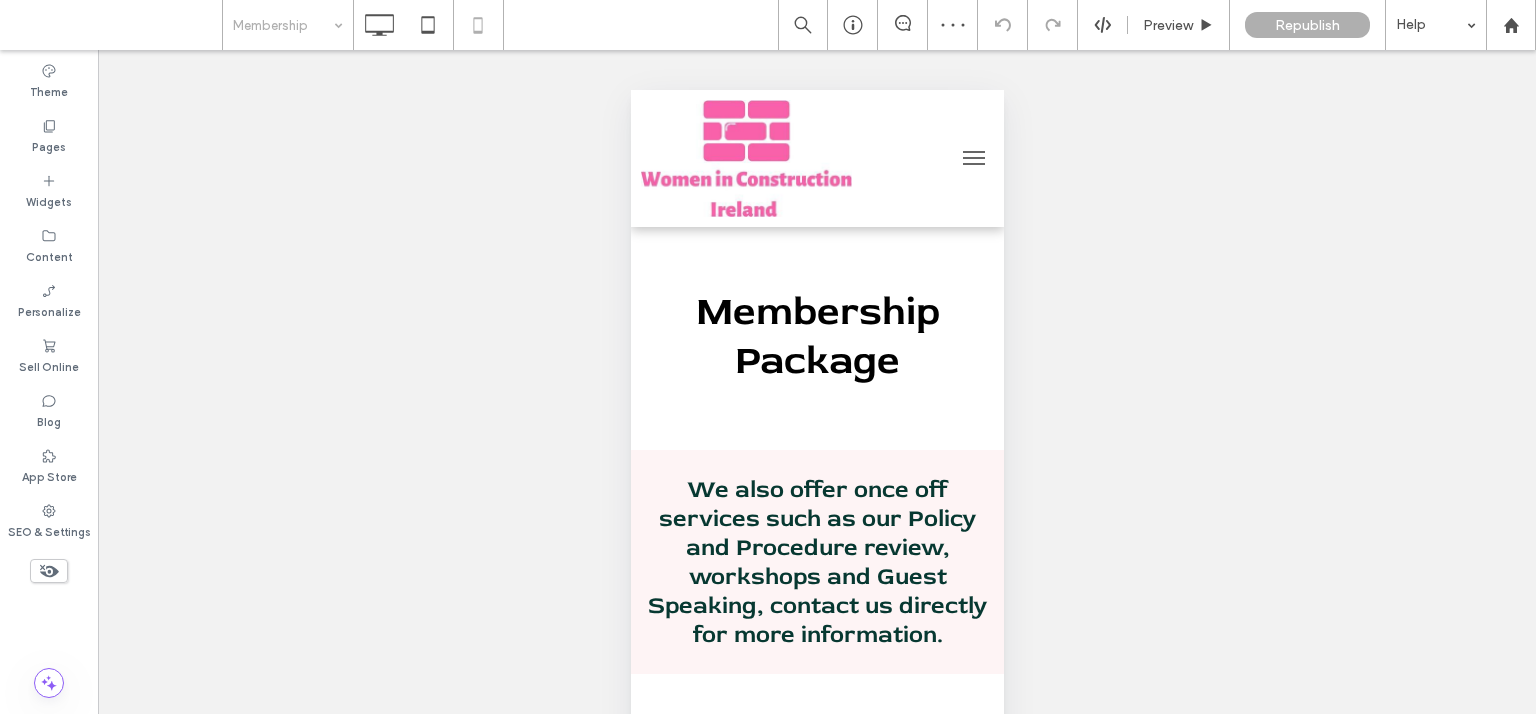 click at bounding box center (283, 25) 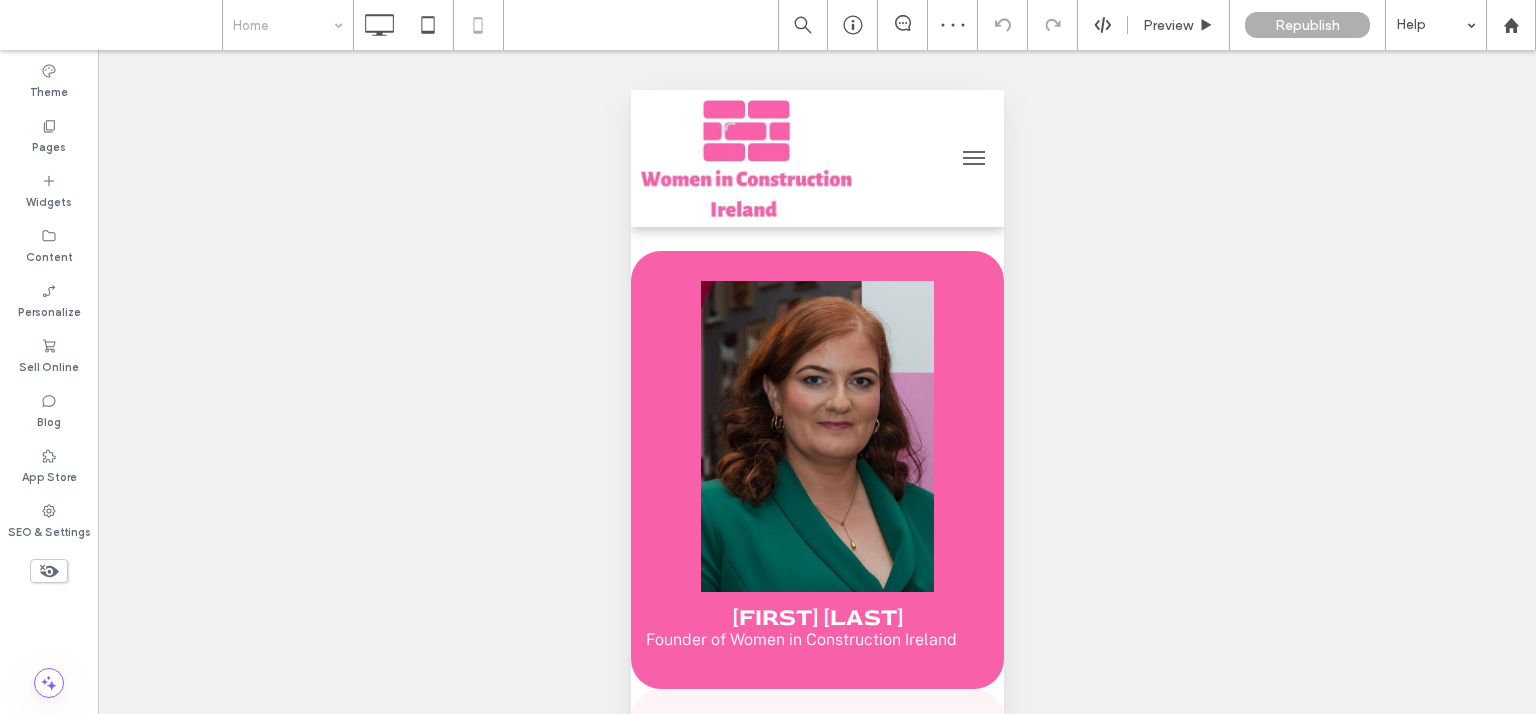 scroll, scrollTop: 0, scrollLeft: 0, axis: both 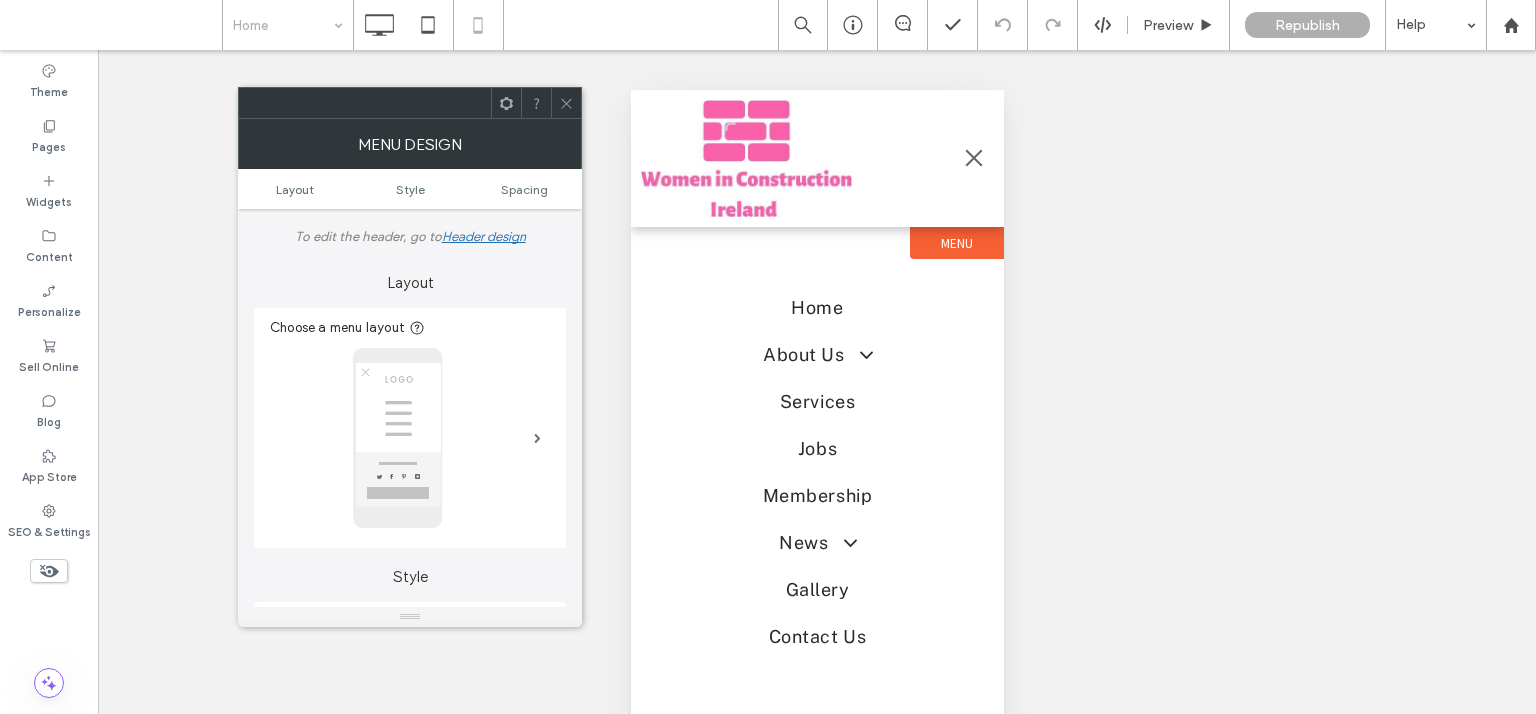 click at bounding box center (973, 158) 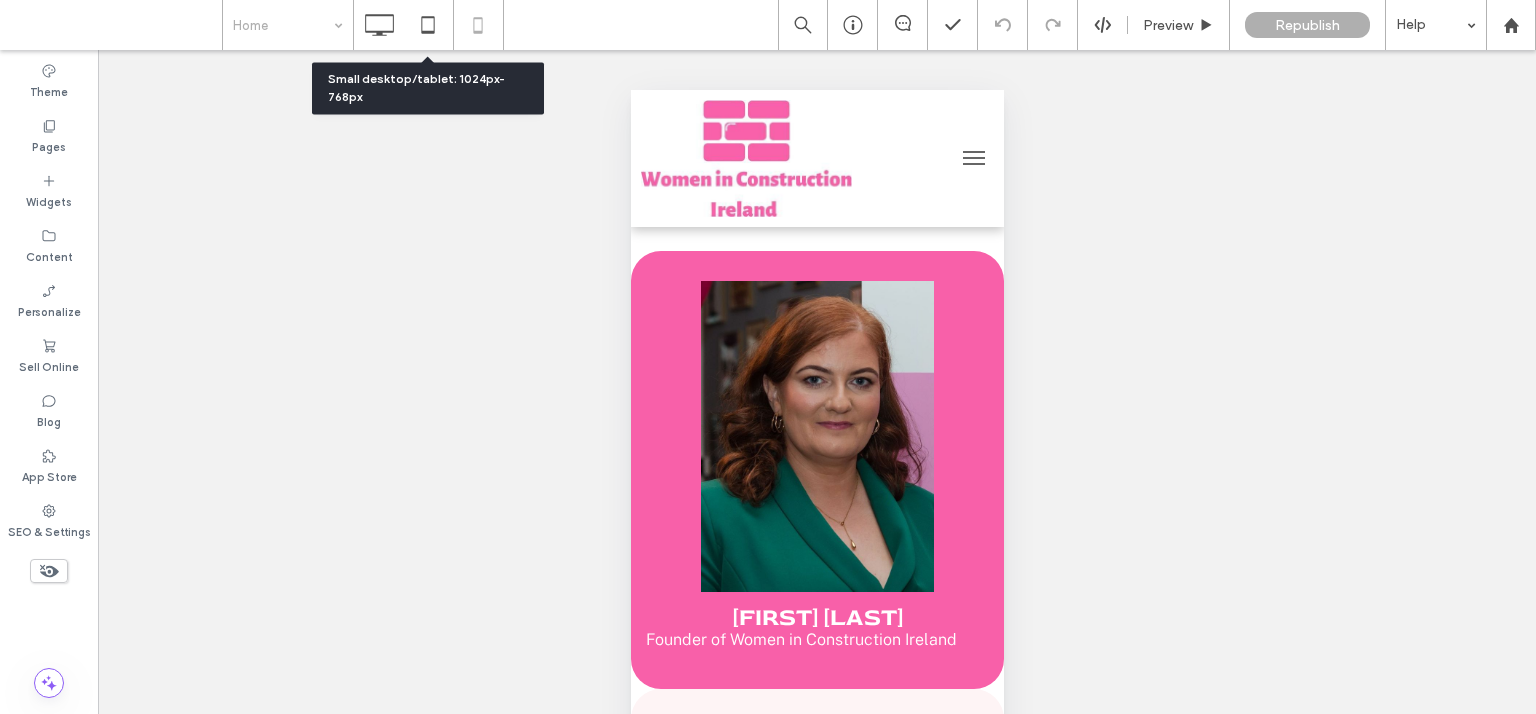 click 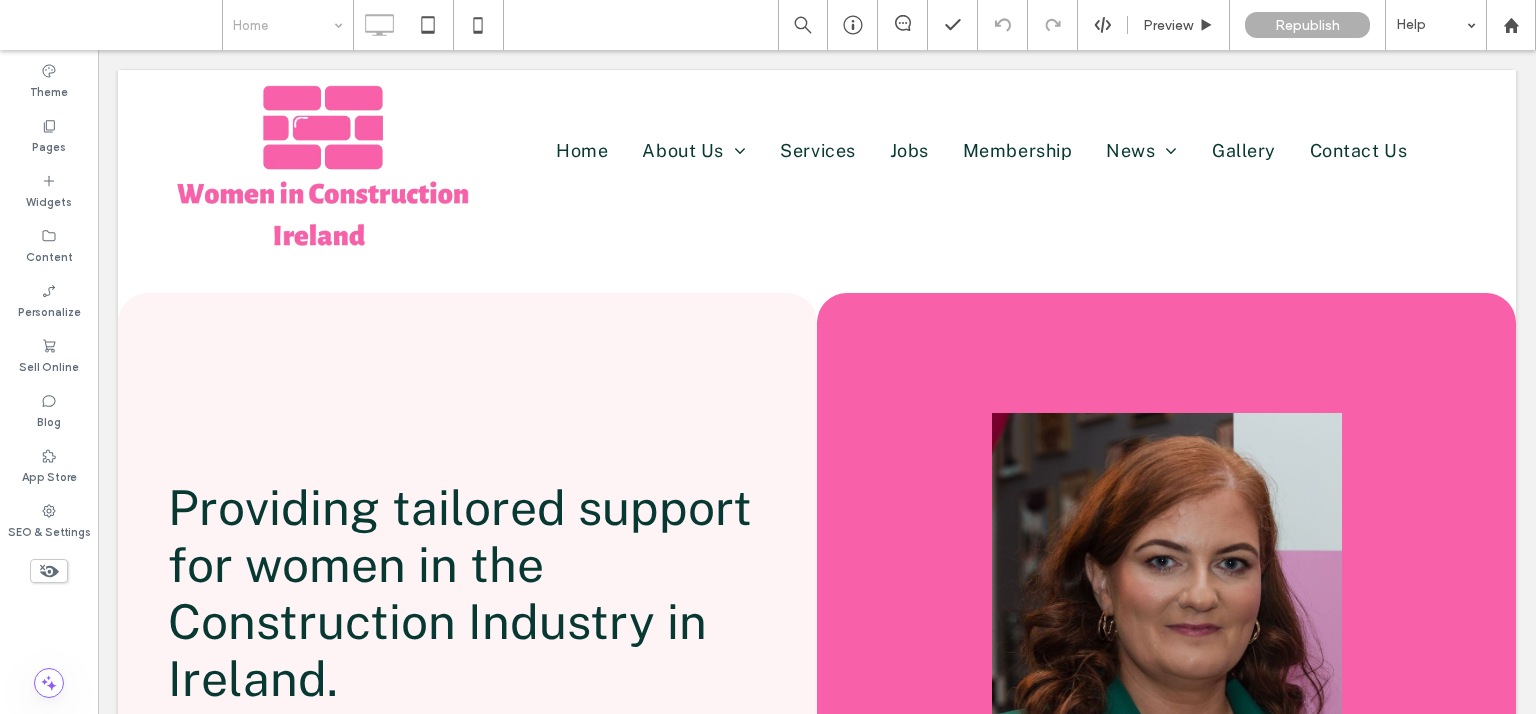 scroll, scrollTop: 0, scrollLeft: 0, axis: both 